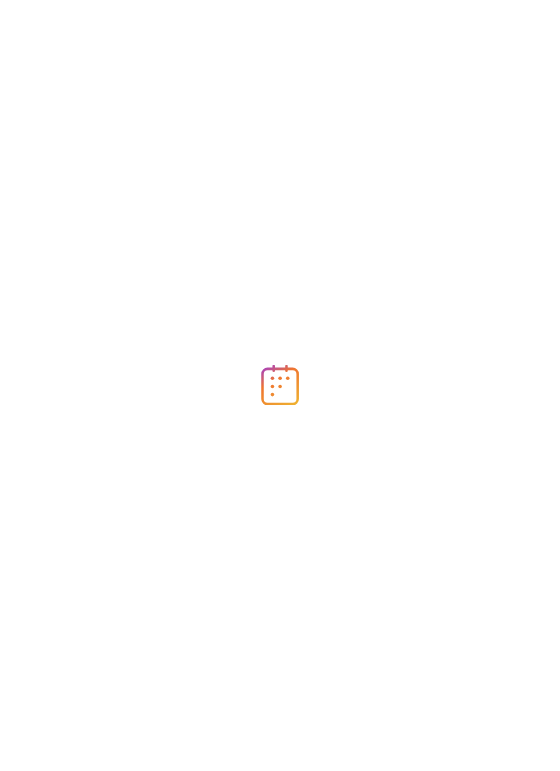 scroll, scrollTop: 0, scrollLeft: 0, axis: both 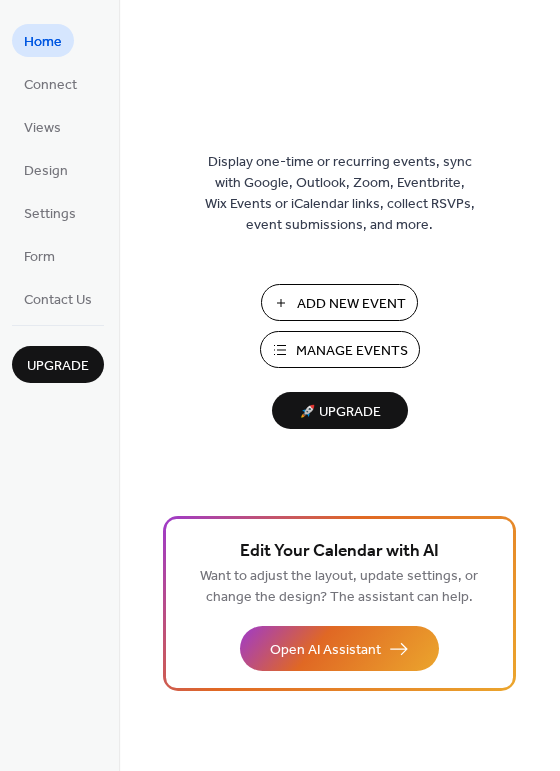 click on "Manage Events" at bounding box center [352, 351] 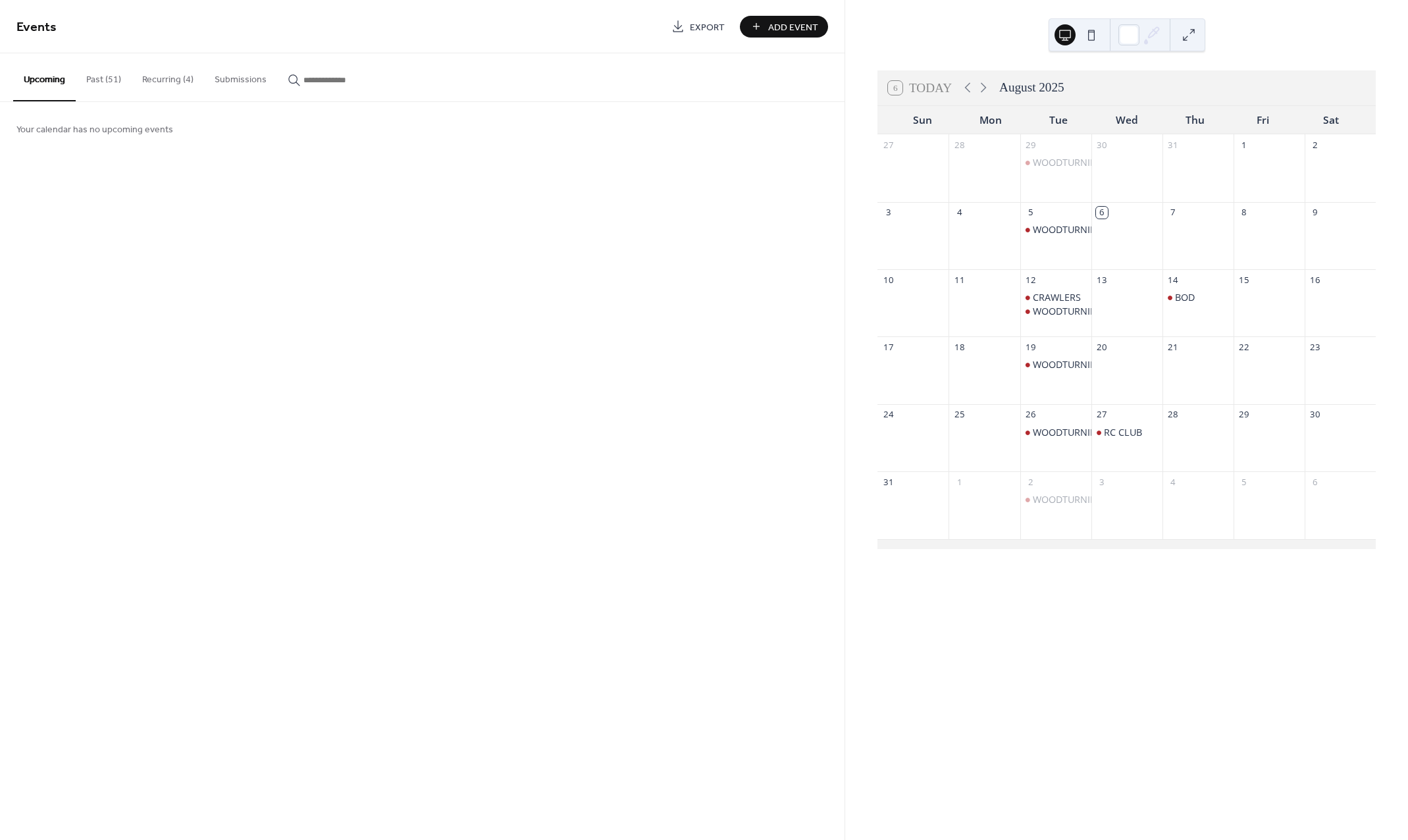 scroll, scrollTop: 0, scrollLeft: 0, axis: both 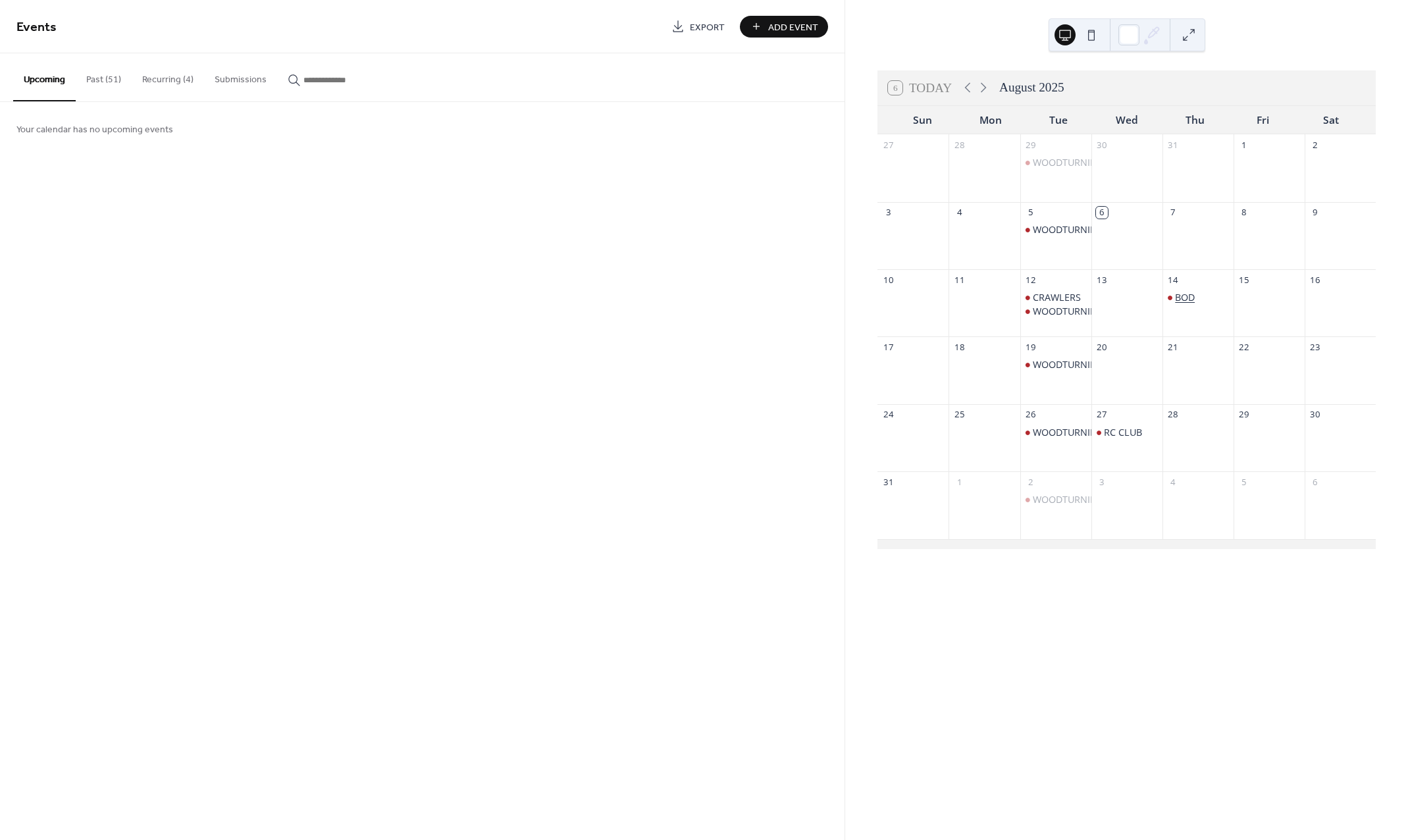 click on "BOD" at bounding box center [1185, 298] 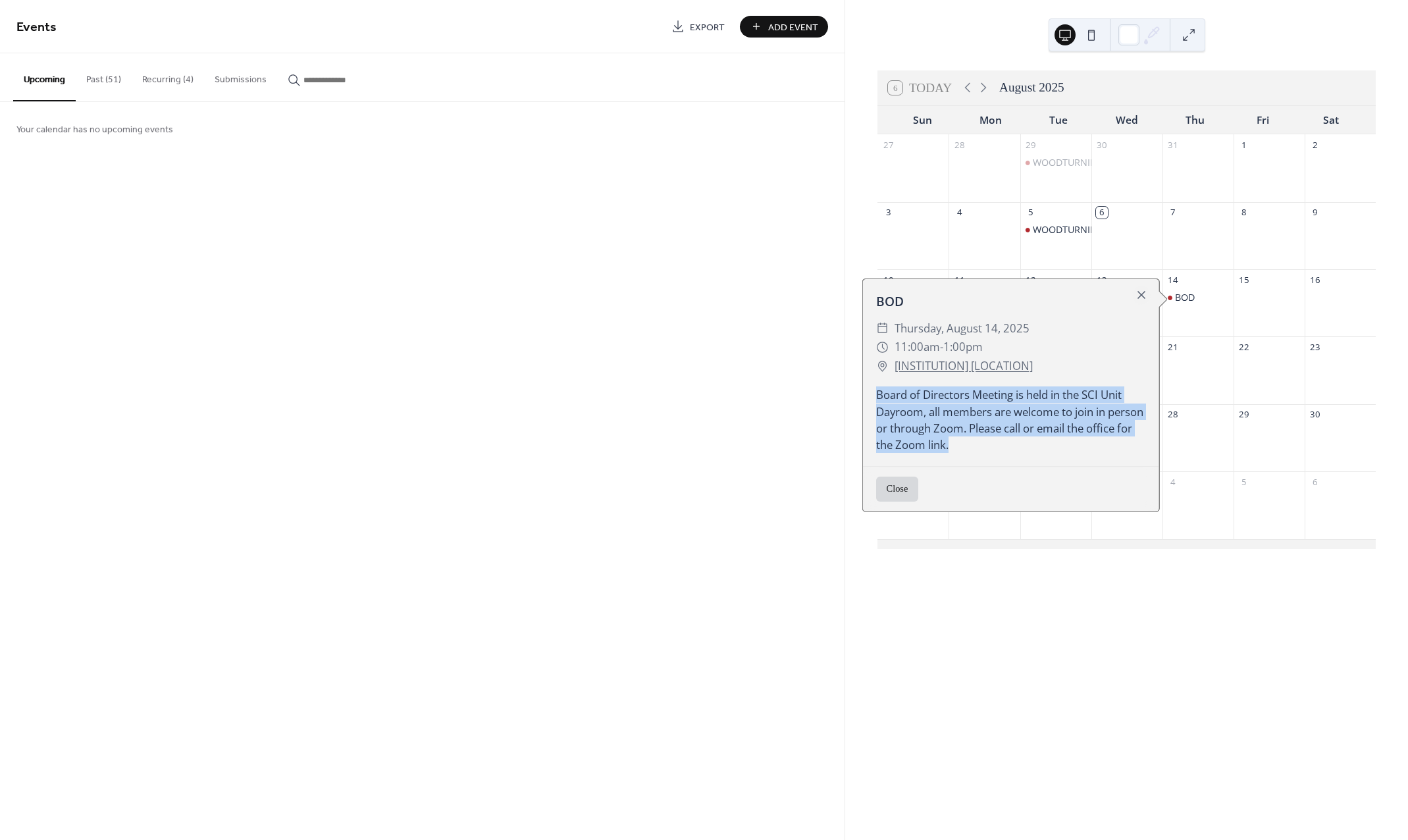 drag, startPoint x: 995, startPoint y: 448, endPoint x: 865, endPoint y: 391, distance: 141.94717 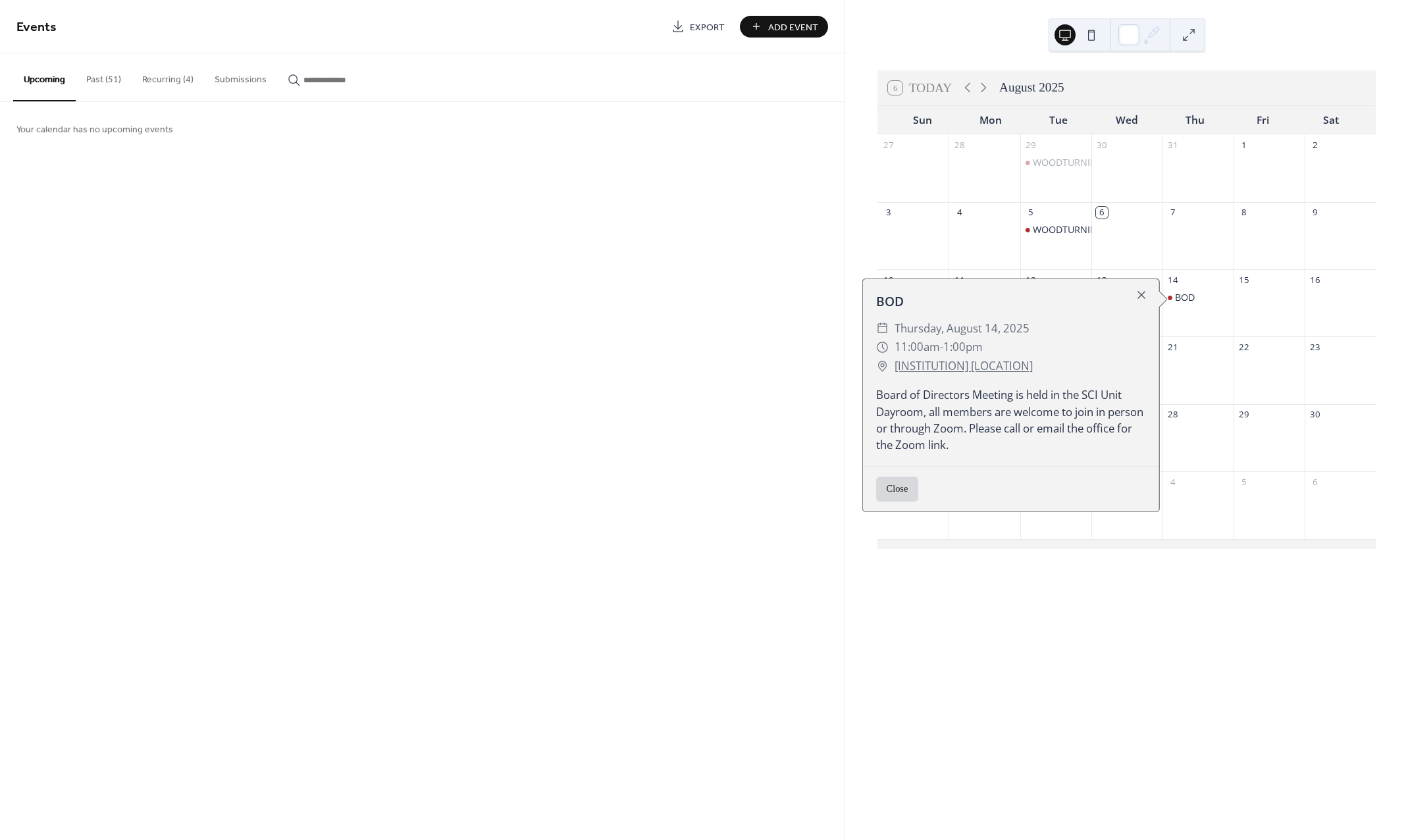 click on "Board of Directors Meeting is held in the SCI Unit Dayroom, all members are welcome to join in person or through Zoom. Please call or email the office for the Zoom link." at bounding box center (1011, 419) 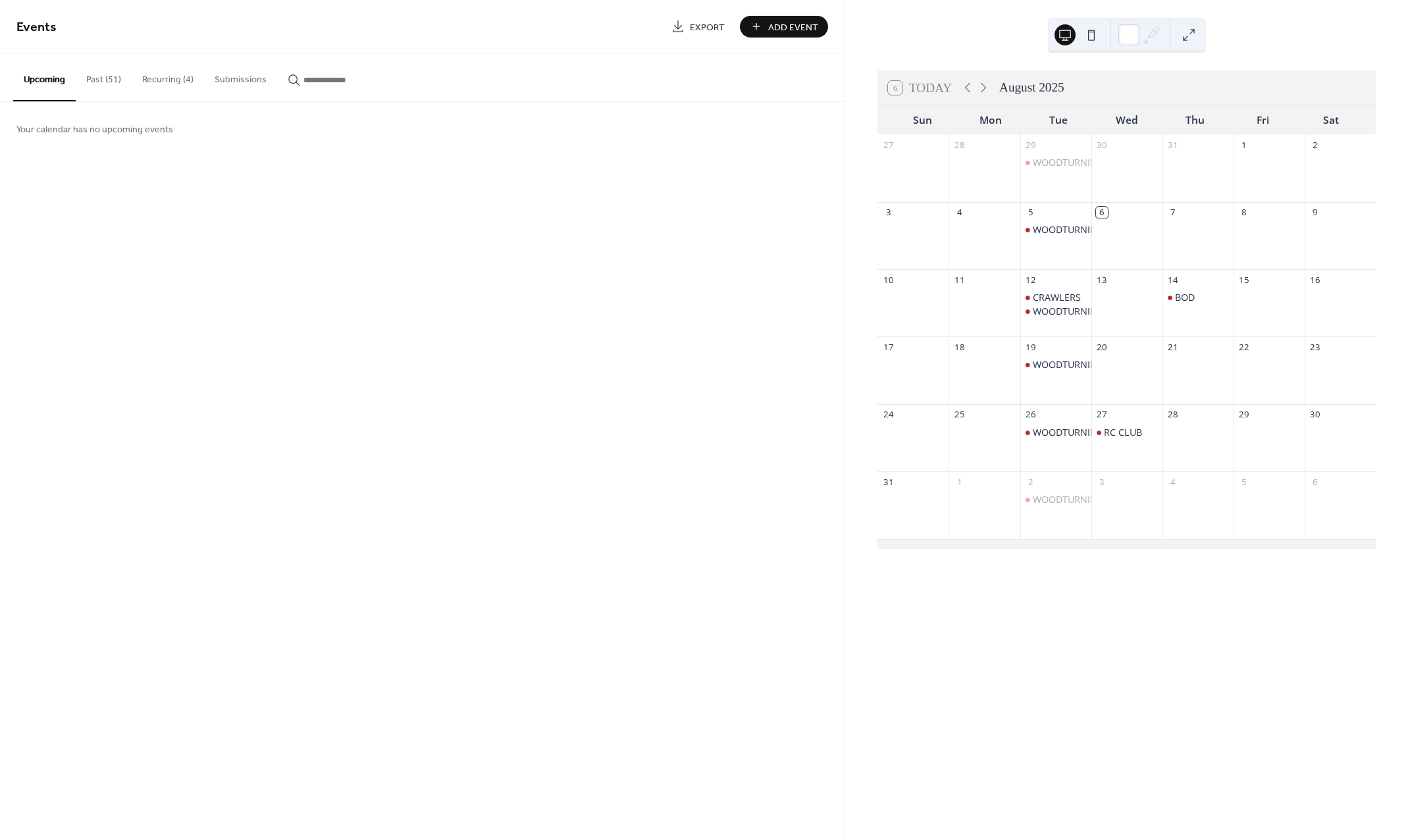 click on "Recurring (4)" at bounding box center [168, 76] 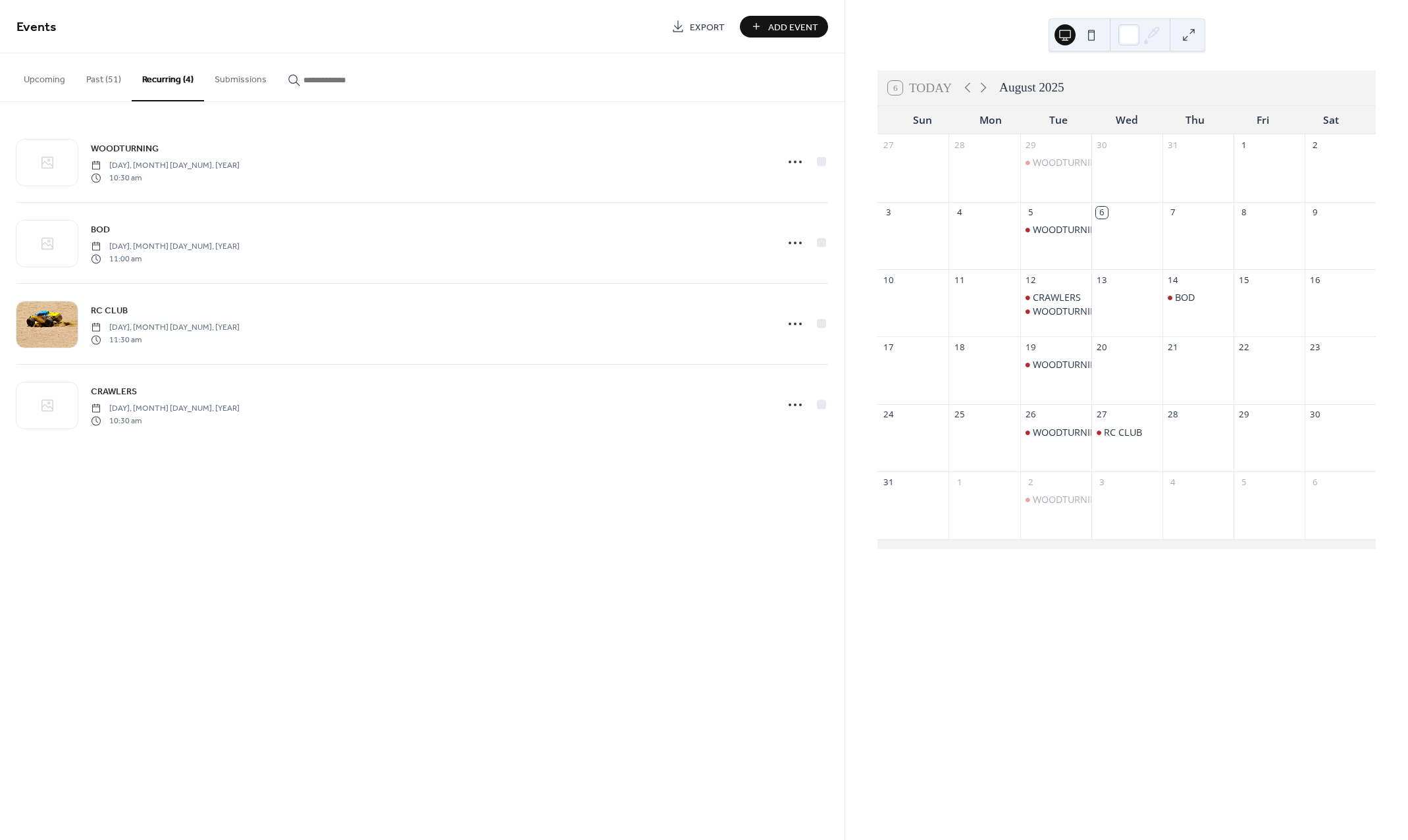 click on "Past (51)" at bounding box center (103, 76) 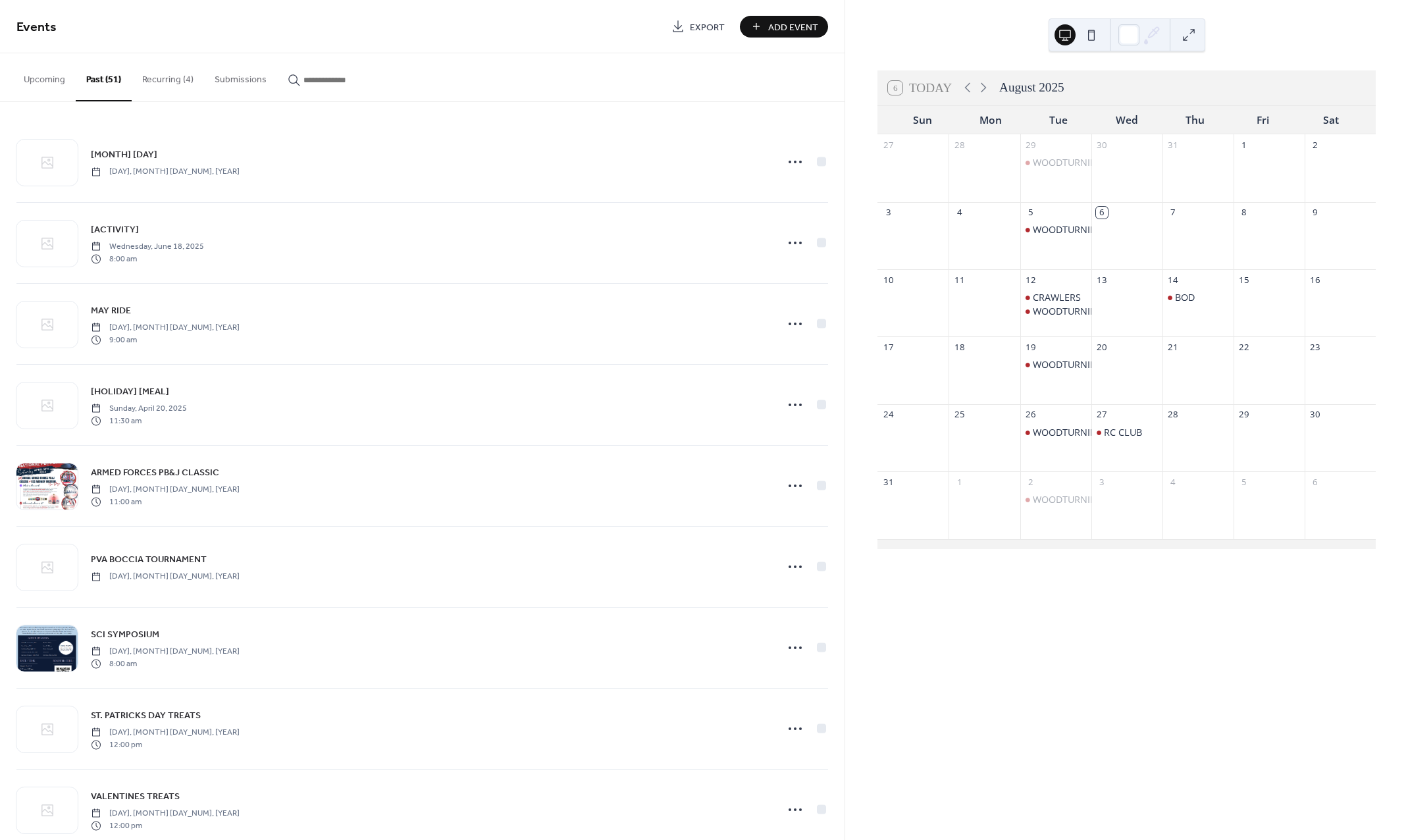 click on "Recurring (4)" at bounding box center [168, 76] 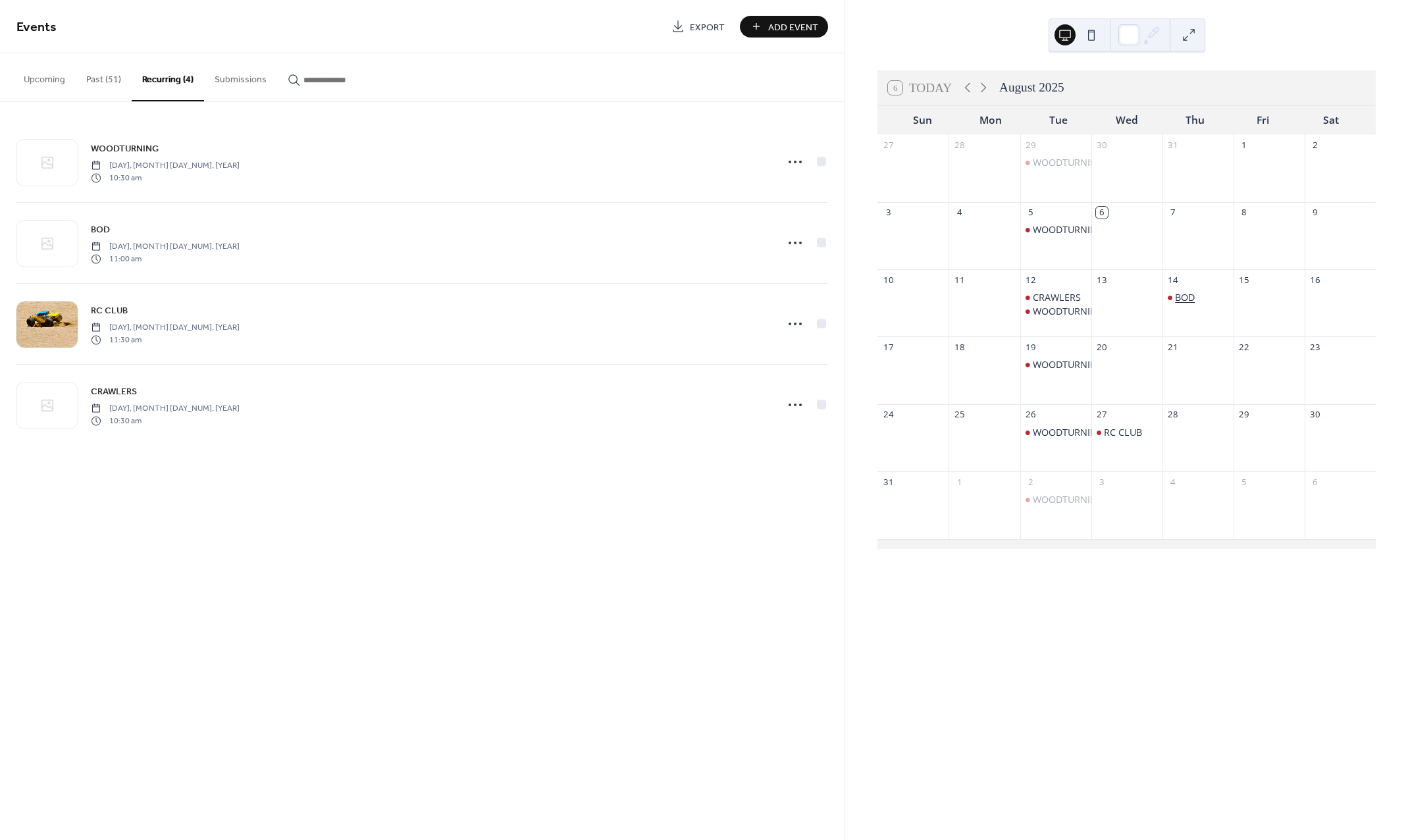 click on "BOD" at bounding box center [1185, 298] 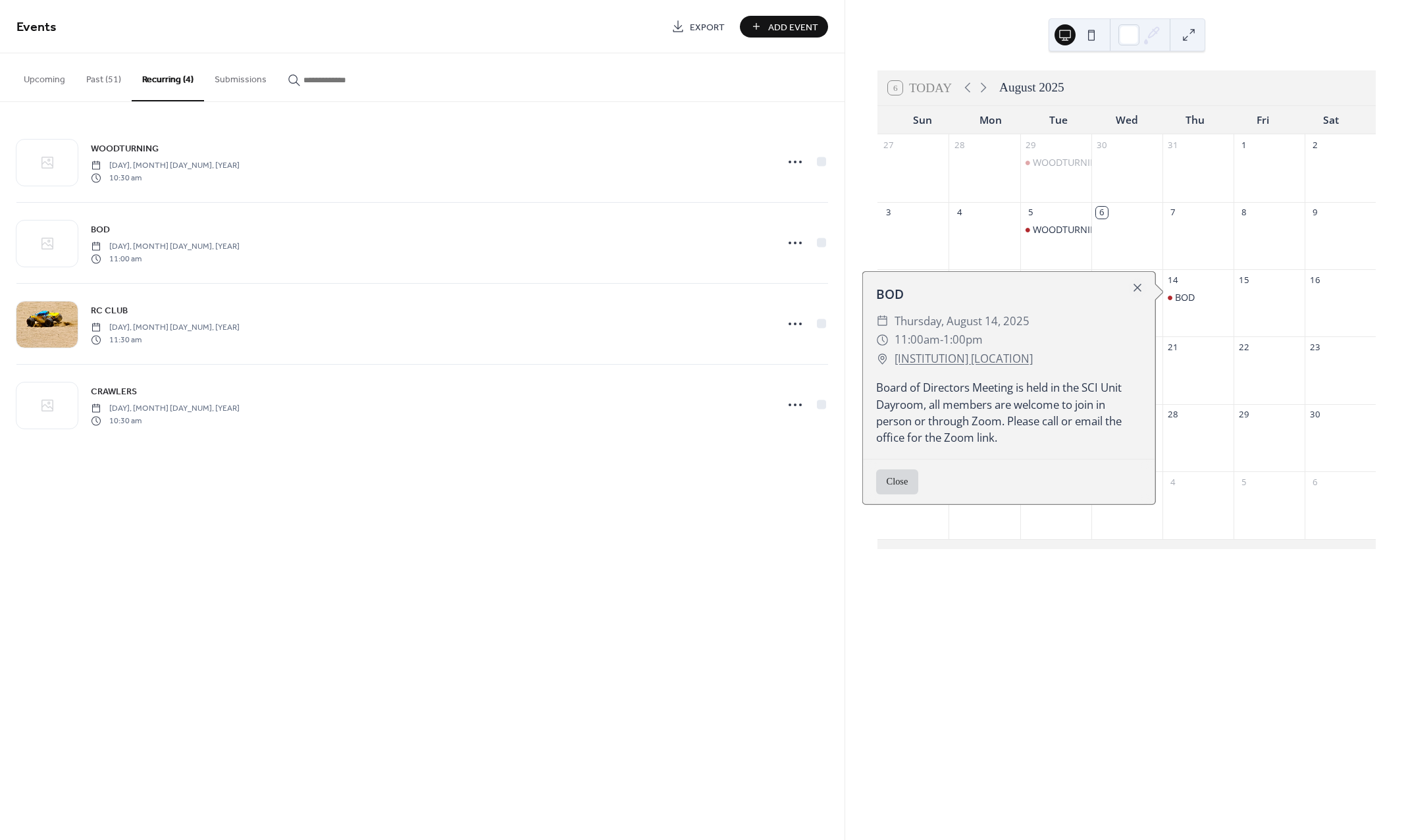 click on "Close" at bounding box center (897, 482) 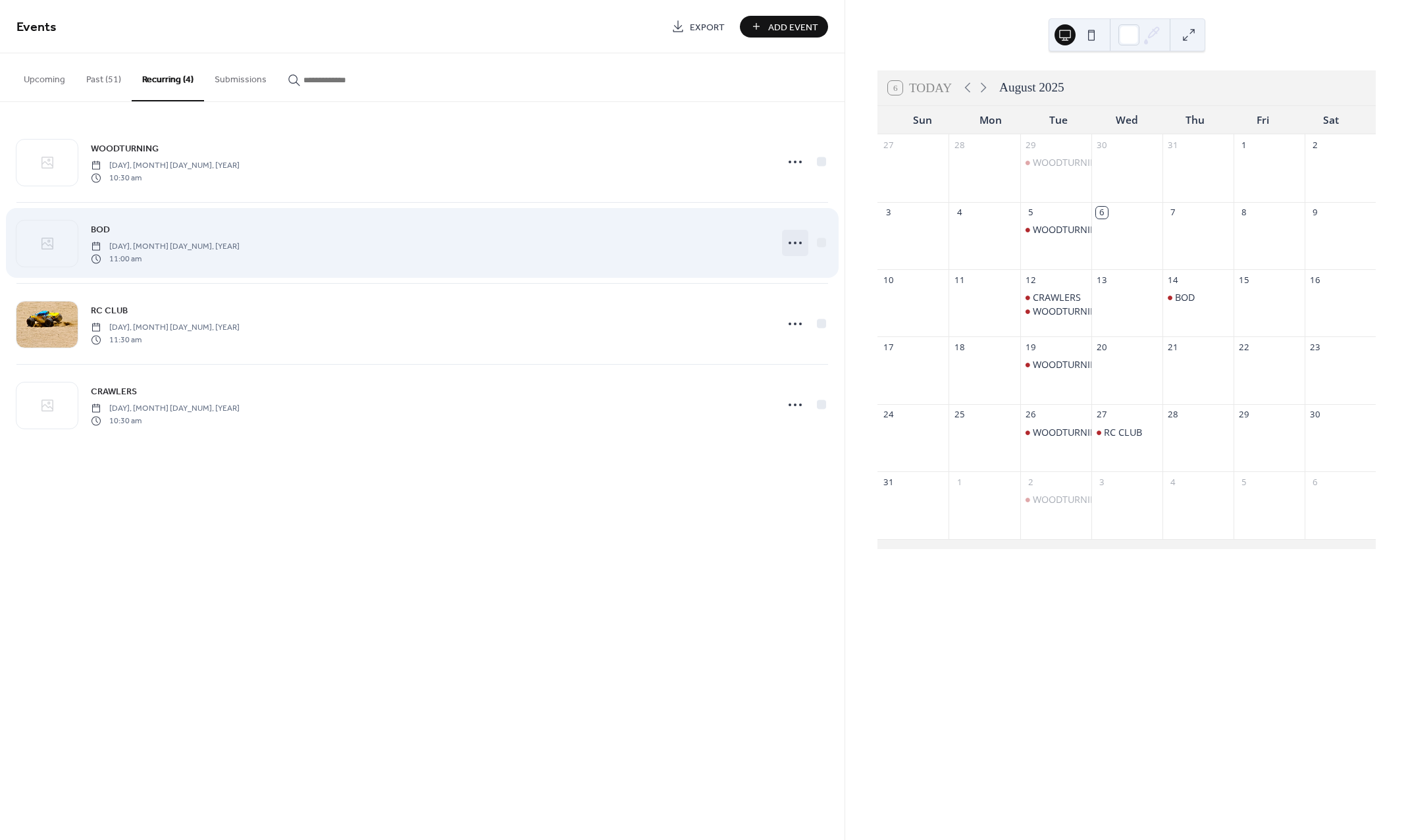 click 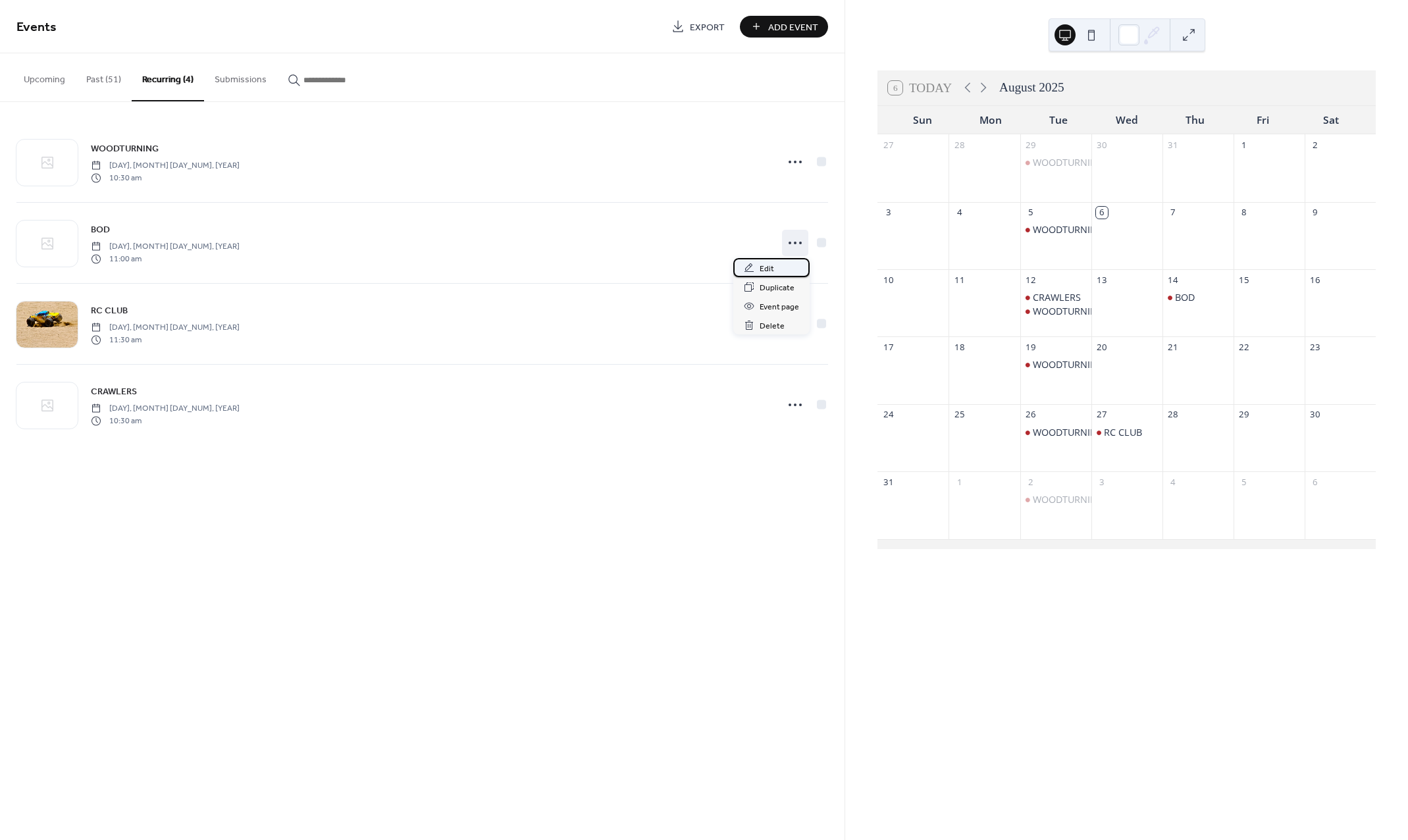 click on "Edit" at bounding box center (767, 269) 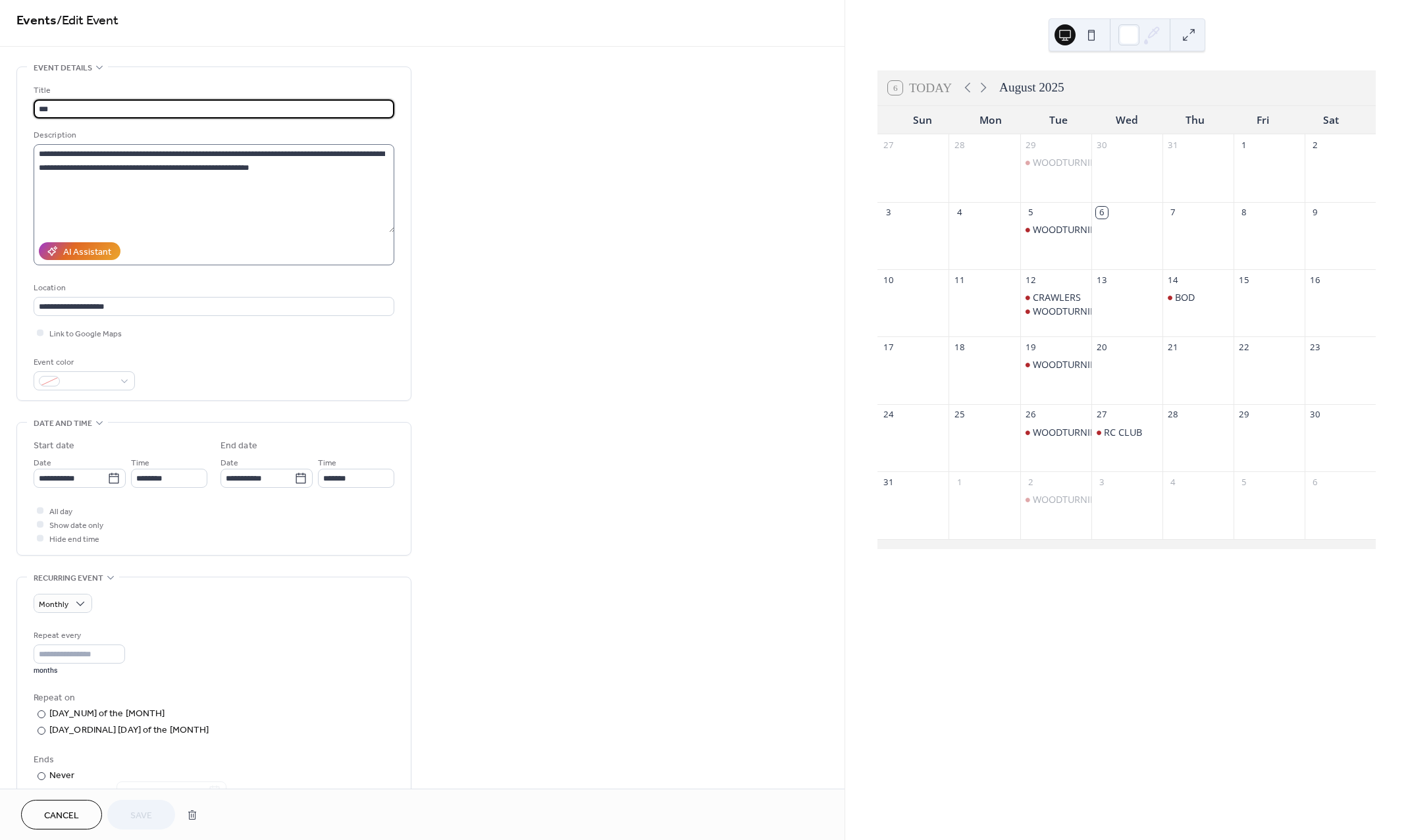 scroll, scrollTop: 0, scrollLeft: 0, axis: both 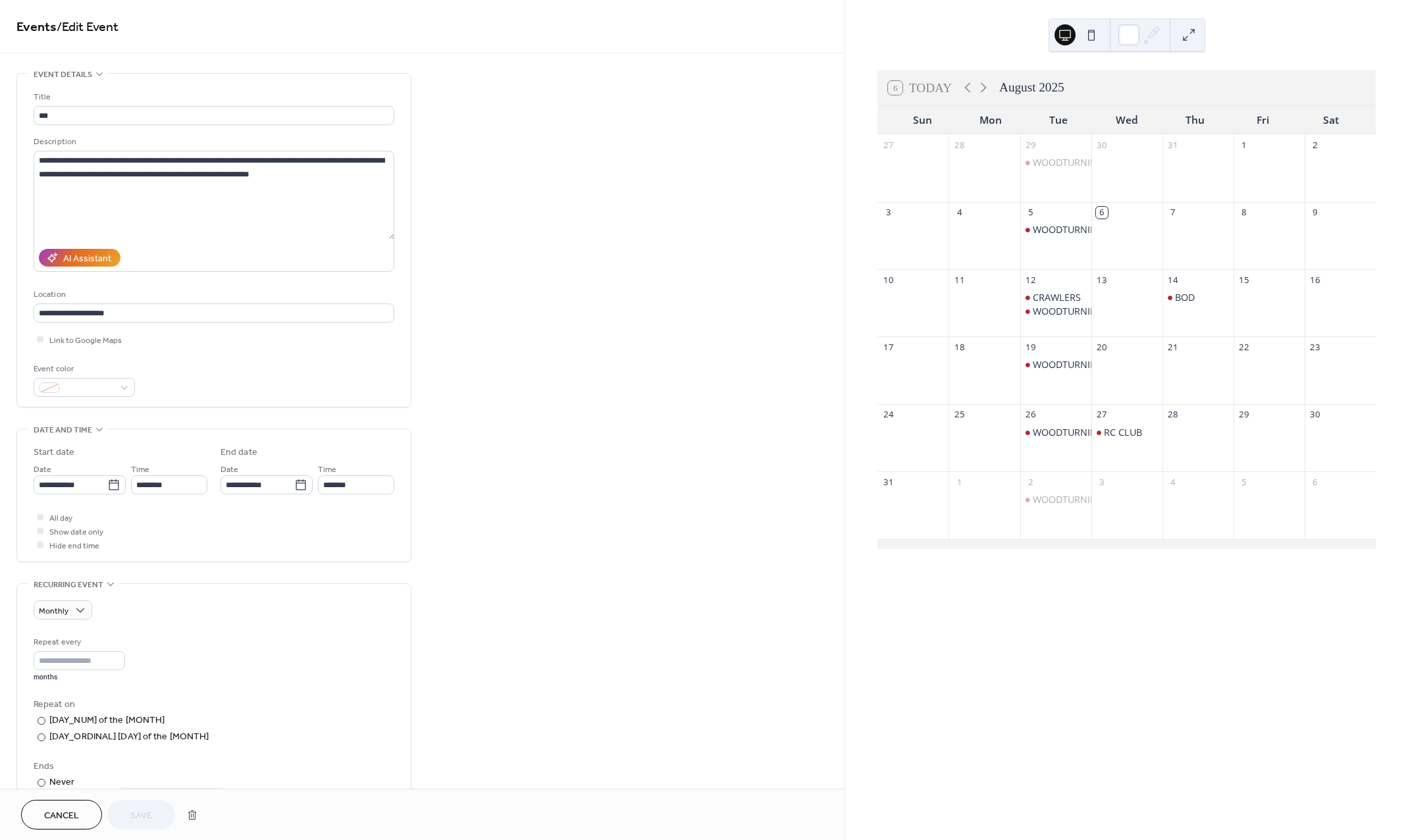 click on "**********" at bounding box center [422, 617] 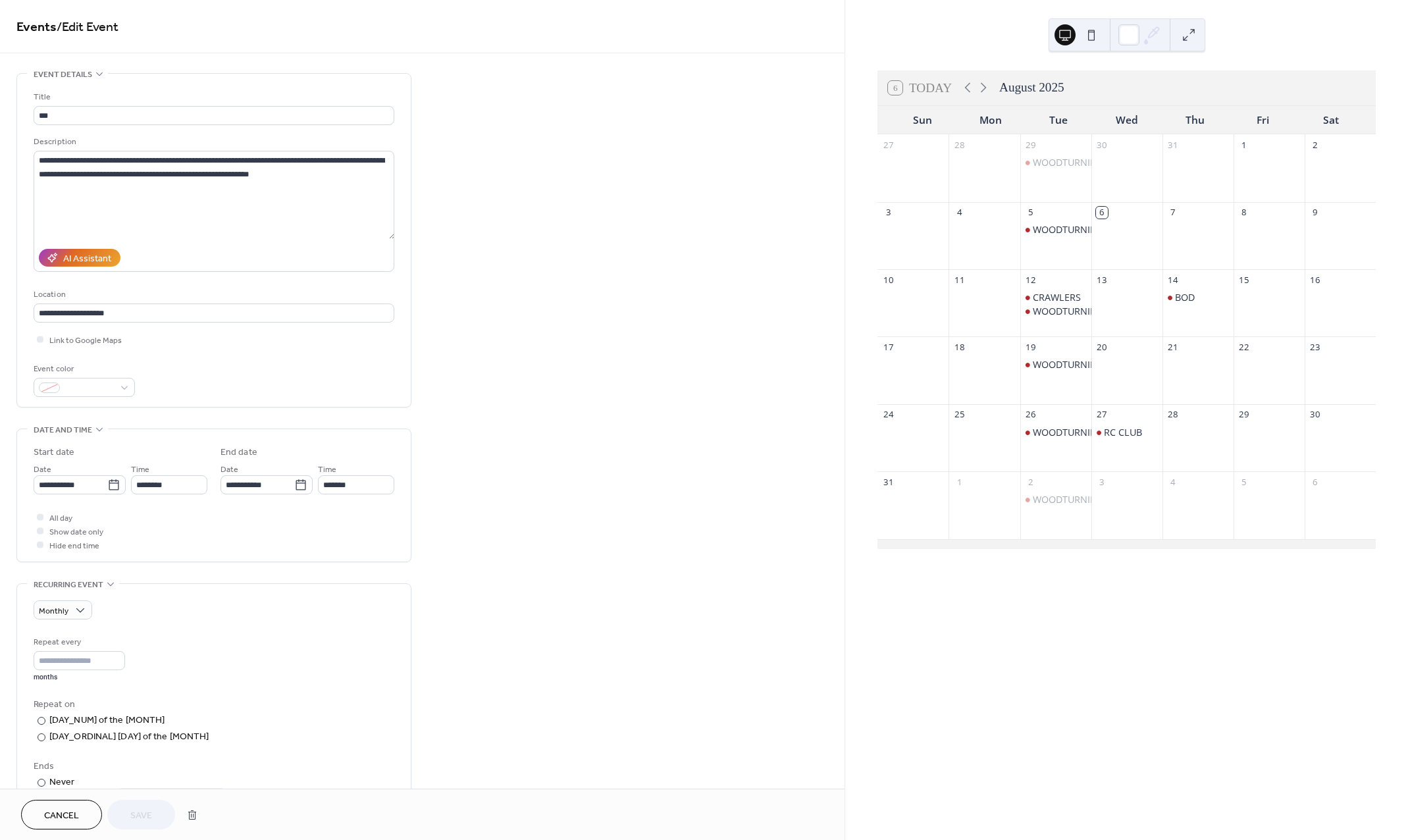 scroll, scrollTop: 371, scrollLeft: 0, axis: vertical 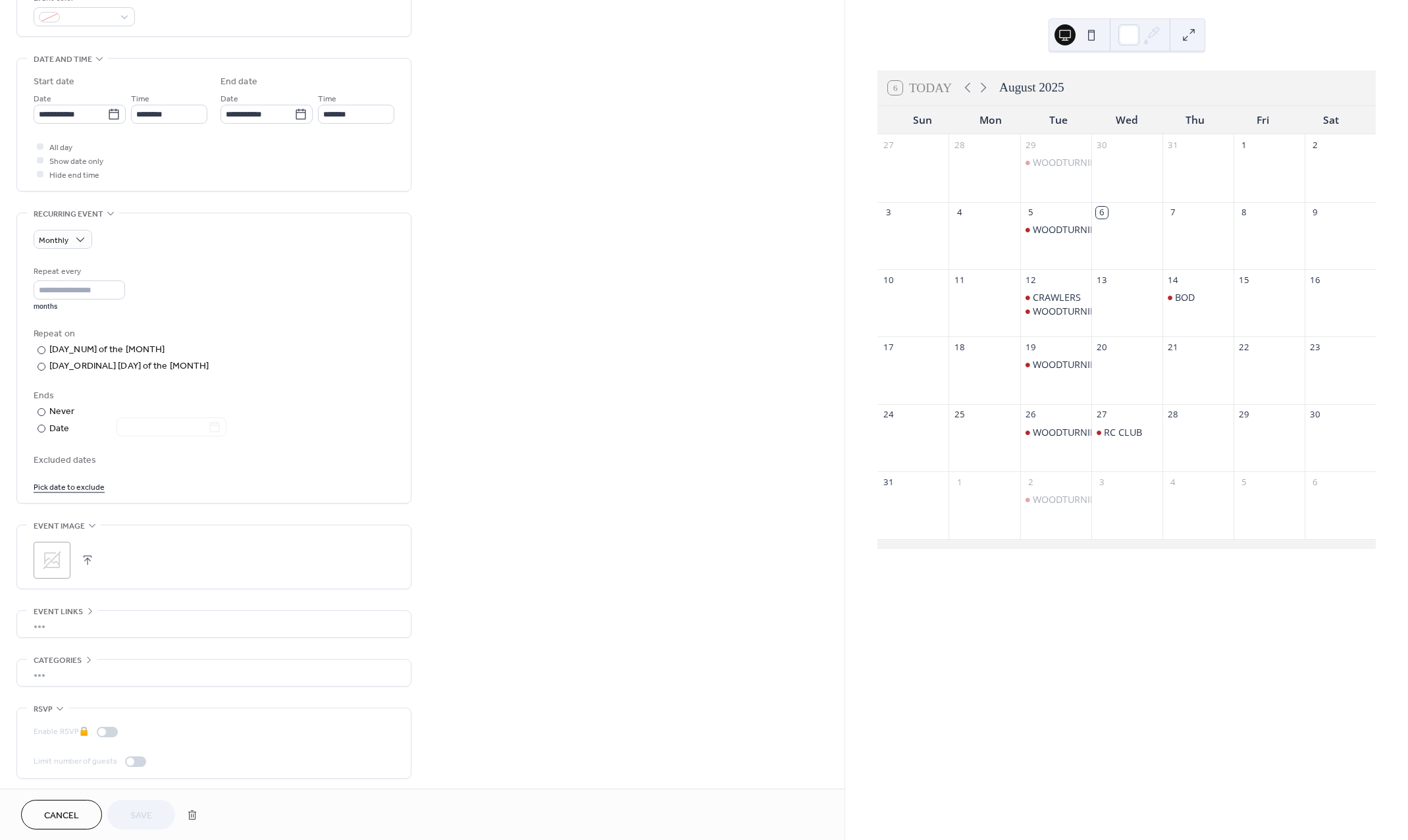 click on "Cancel" at bounding box center (61, 816) 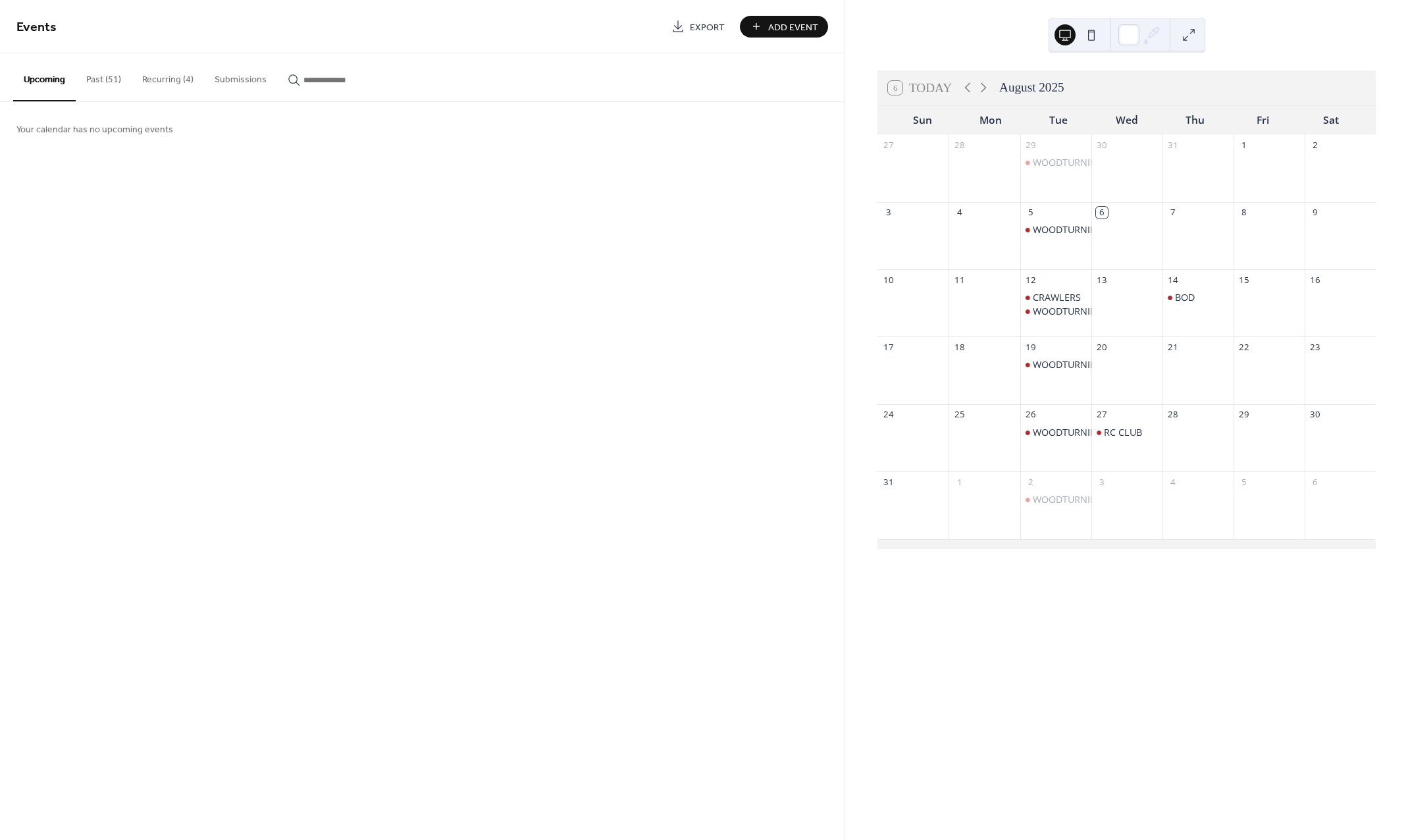 click on "Add Event" at bounding box center (793, 27) 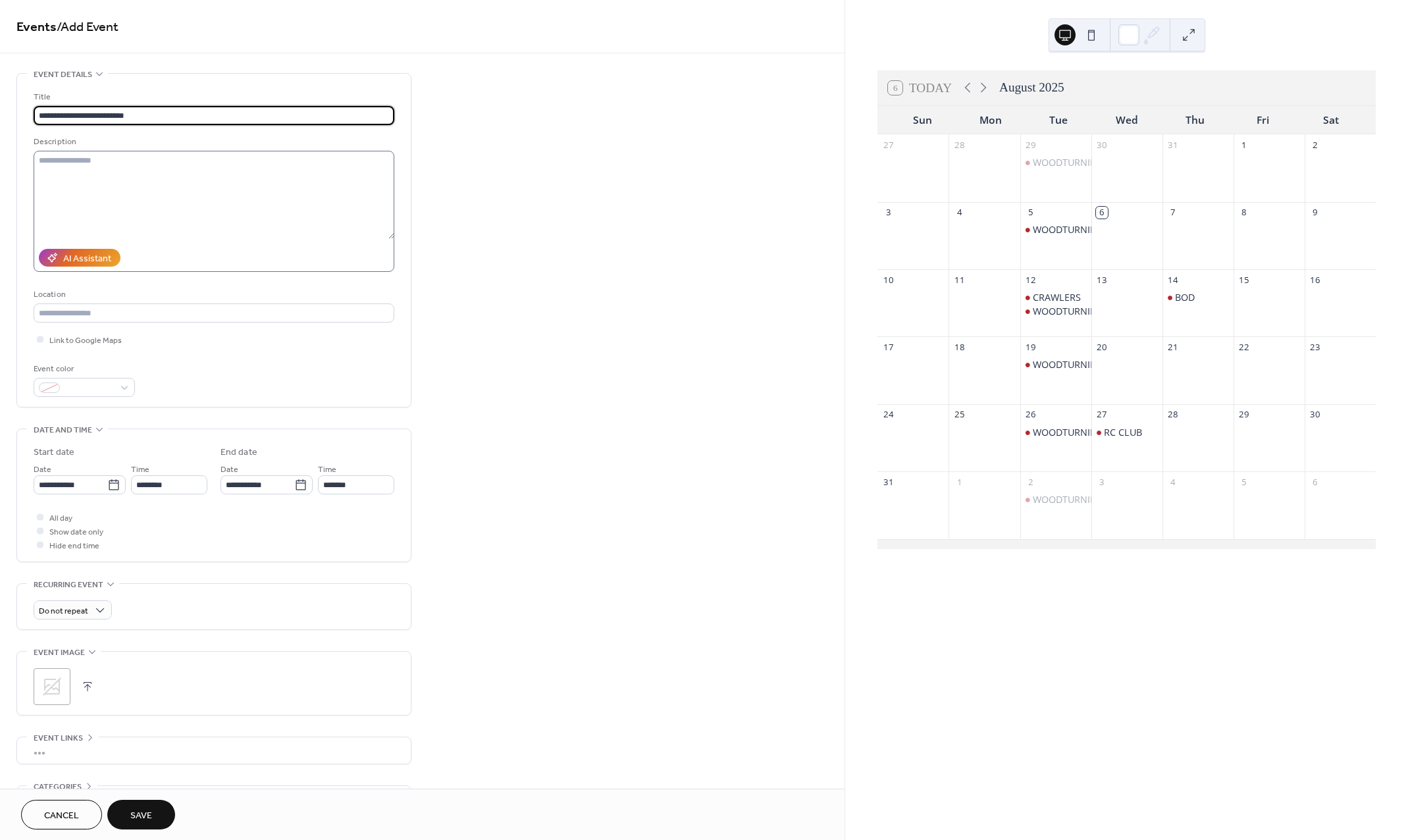 type on "**********" 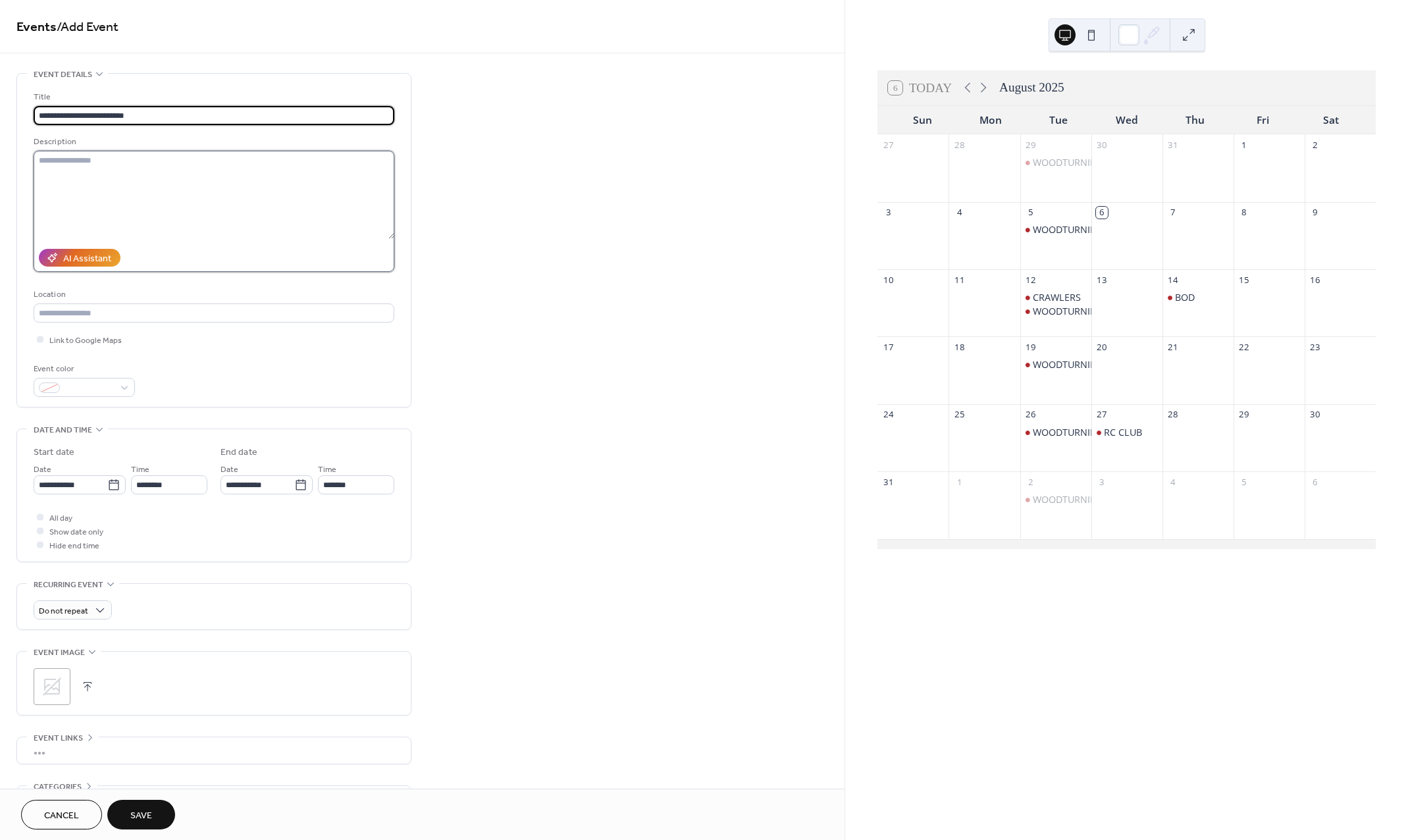 click at bounding box center [214, 195] 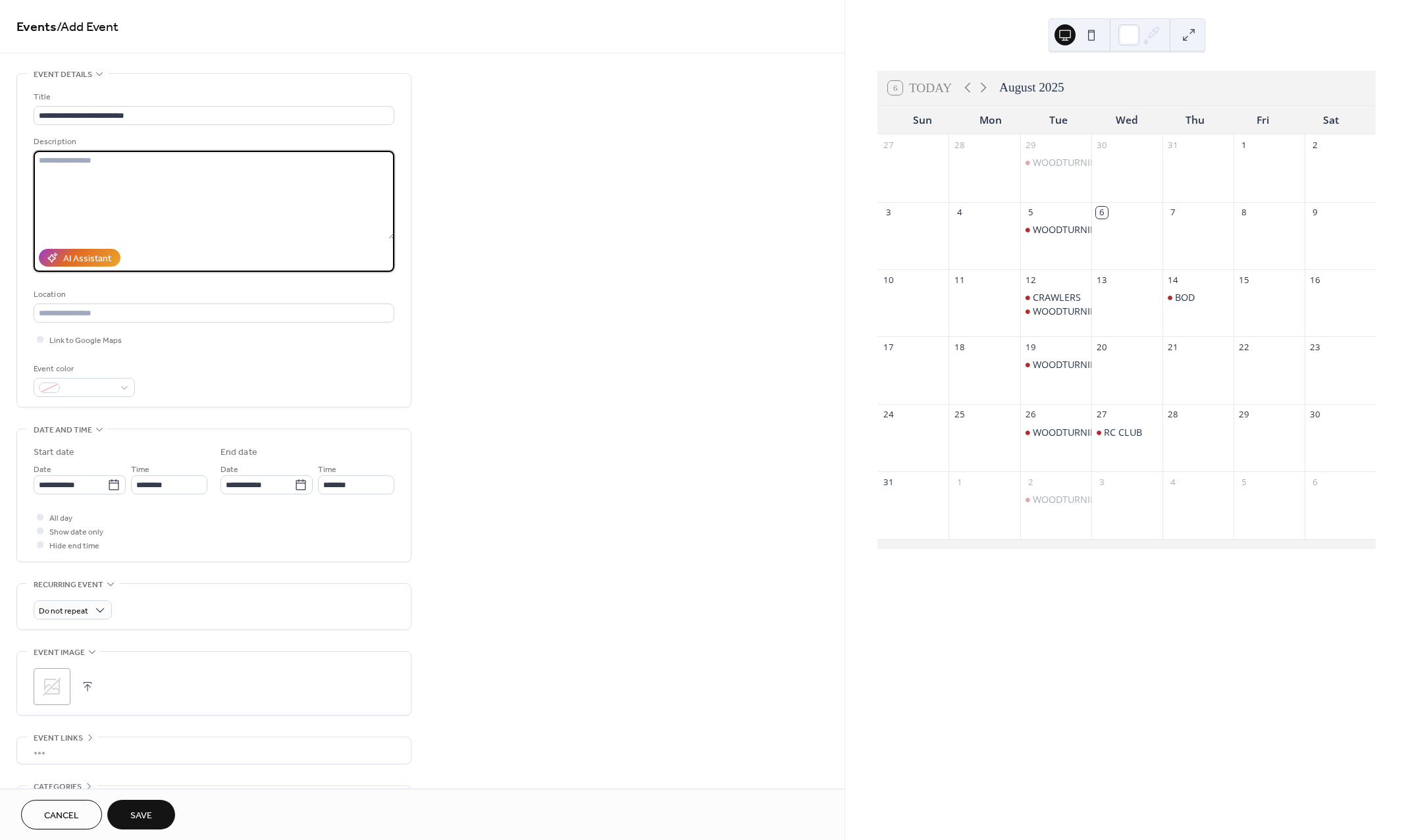 paste on "**********" 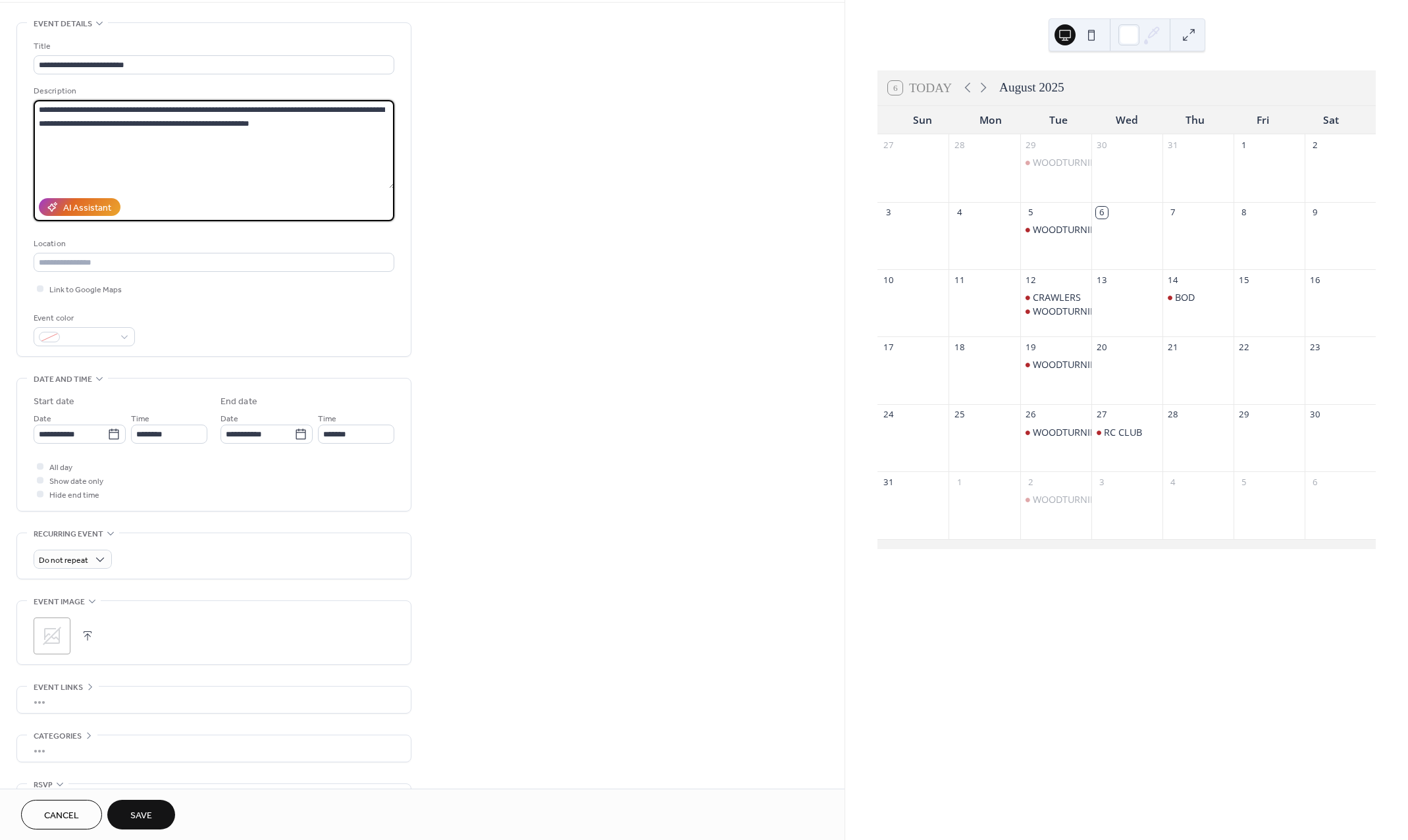 scroll, scrollTop: 53, scrollLeft: 0, axis: vertical 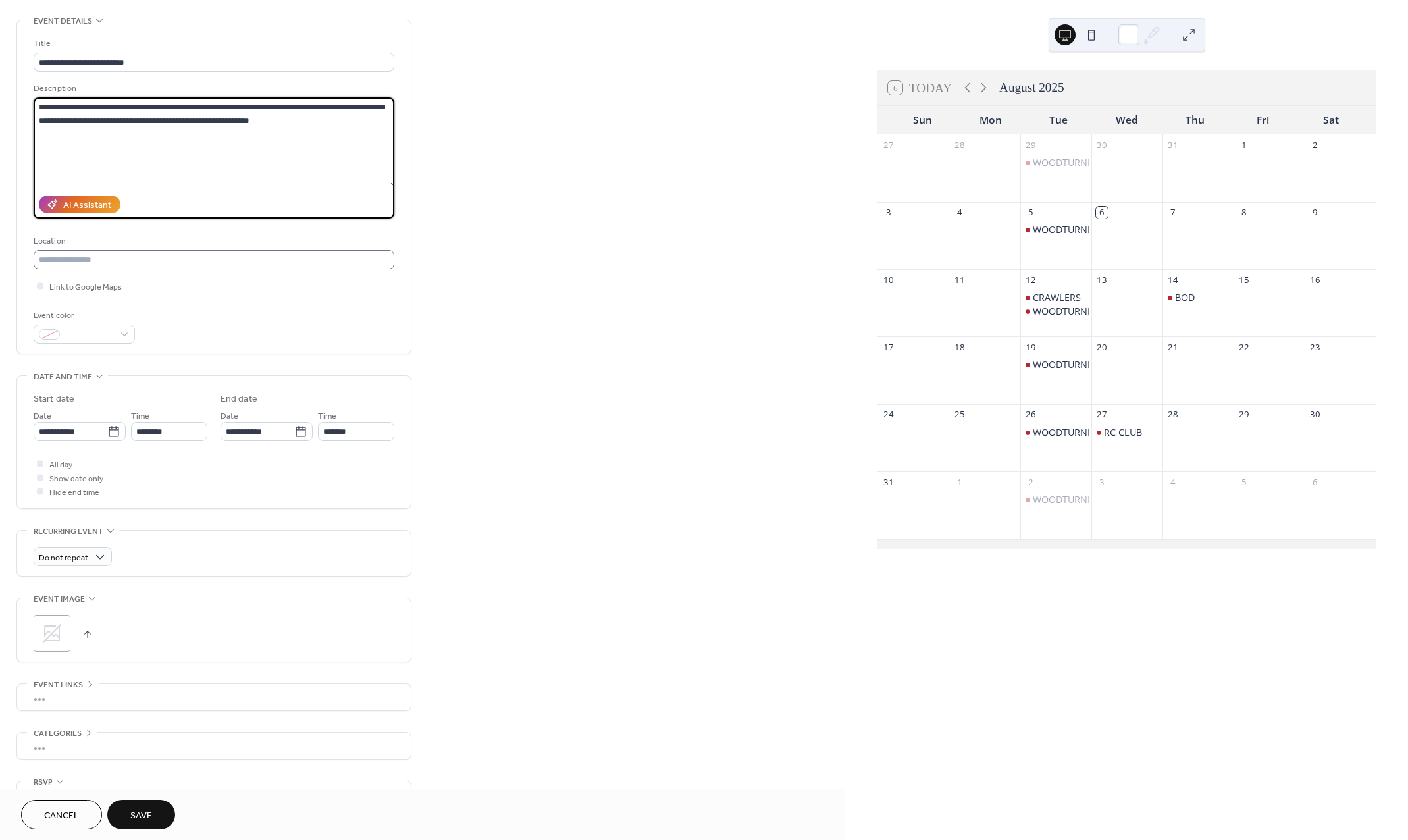 type on "**********" 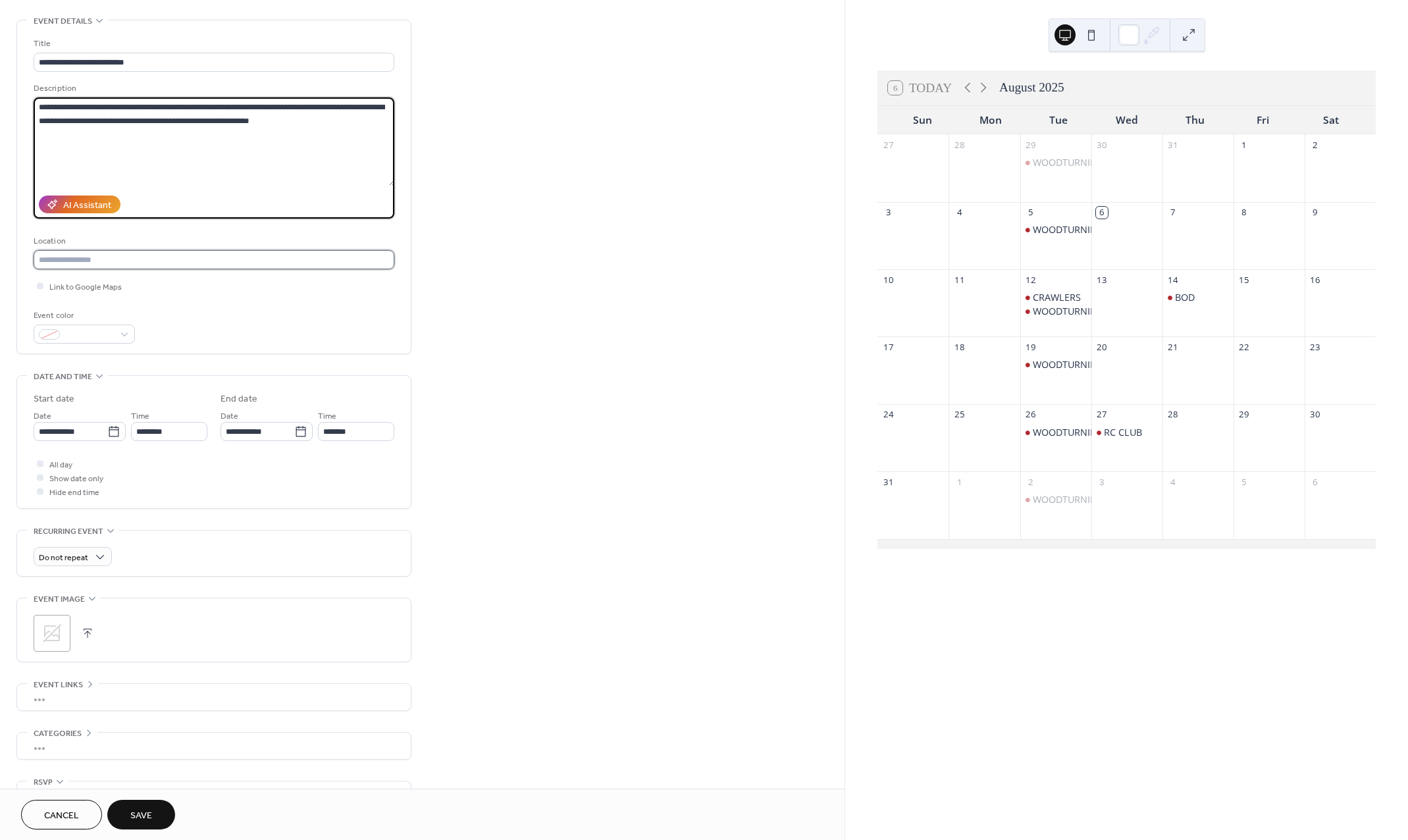 click at bounding box center (214, 259) 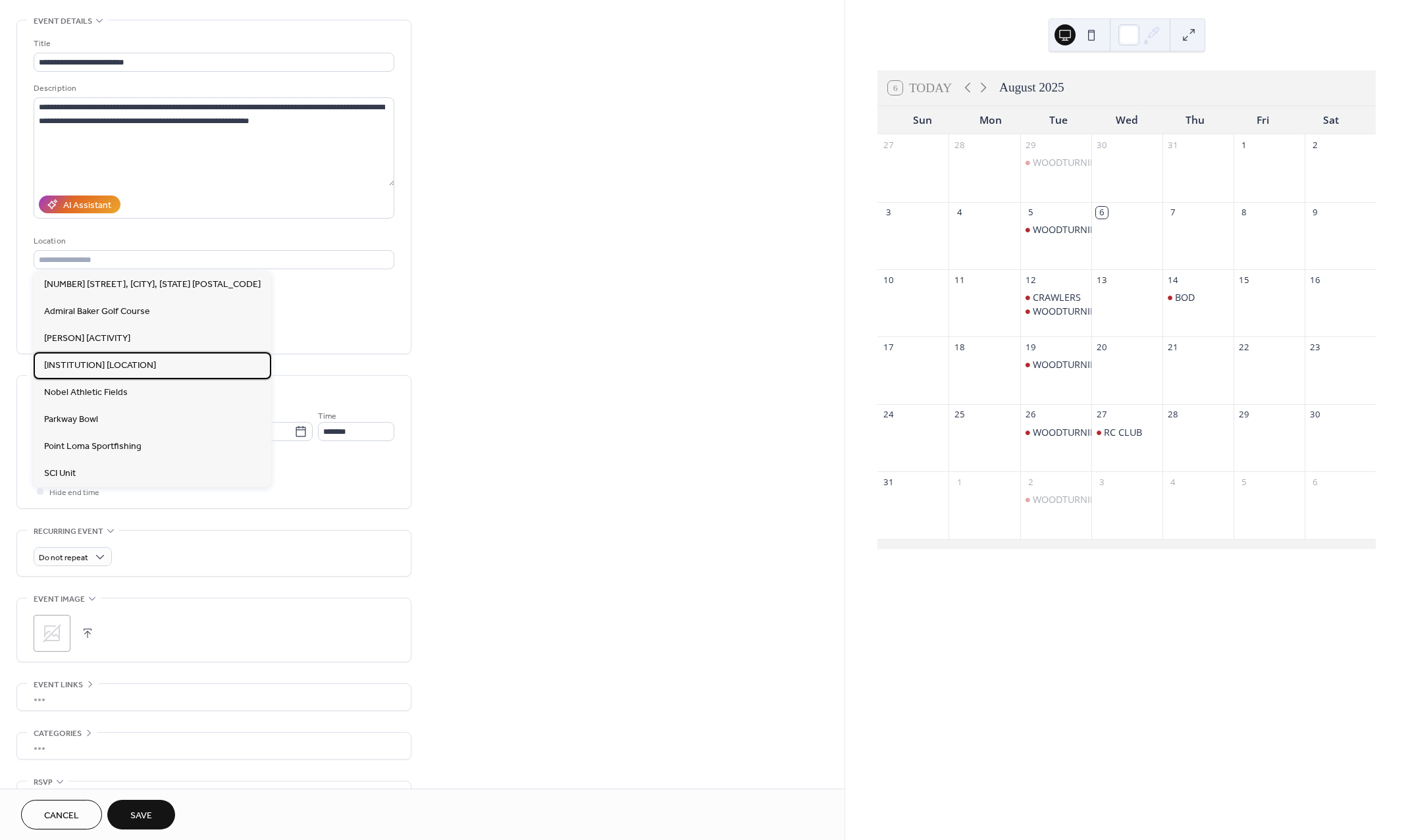 click on "[INSTITUTION] [LOCATION]" at bounding box center (152, 365) 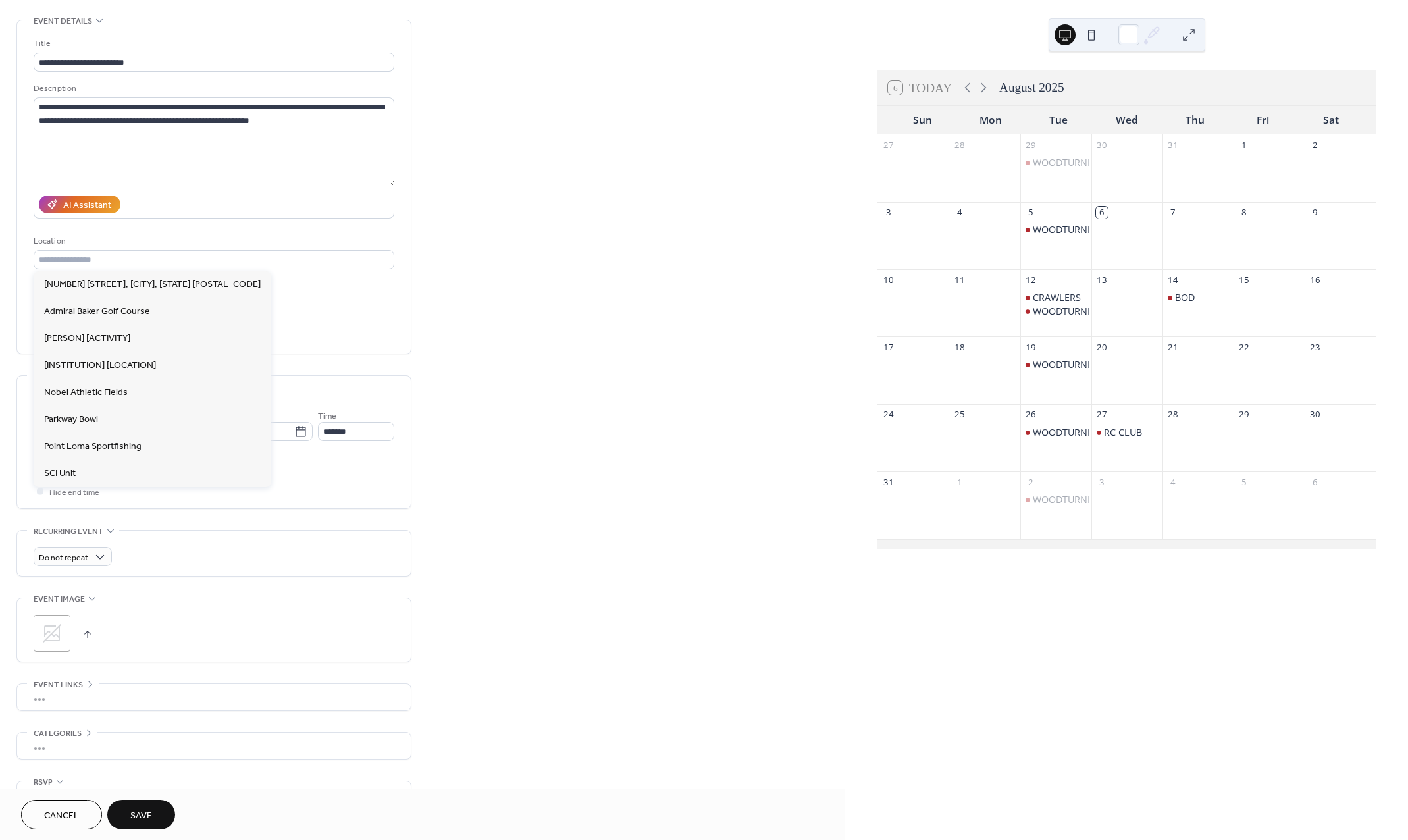 type on "**********" 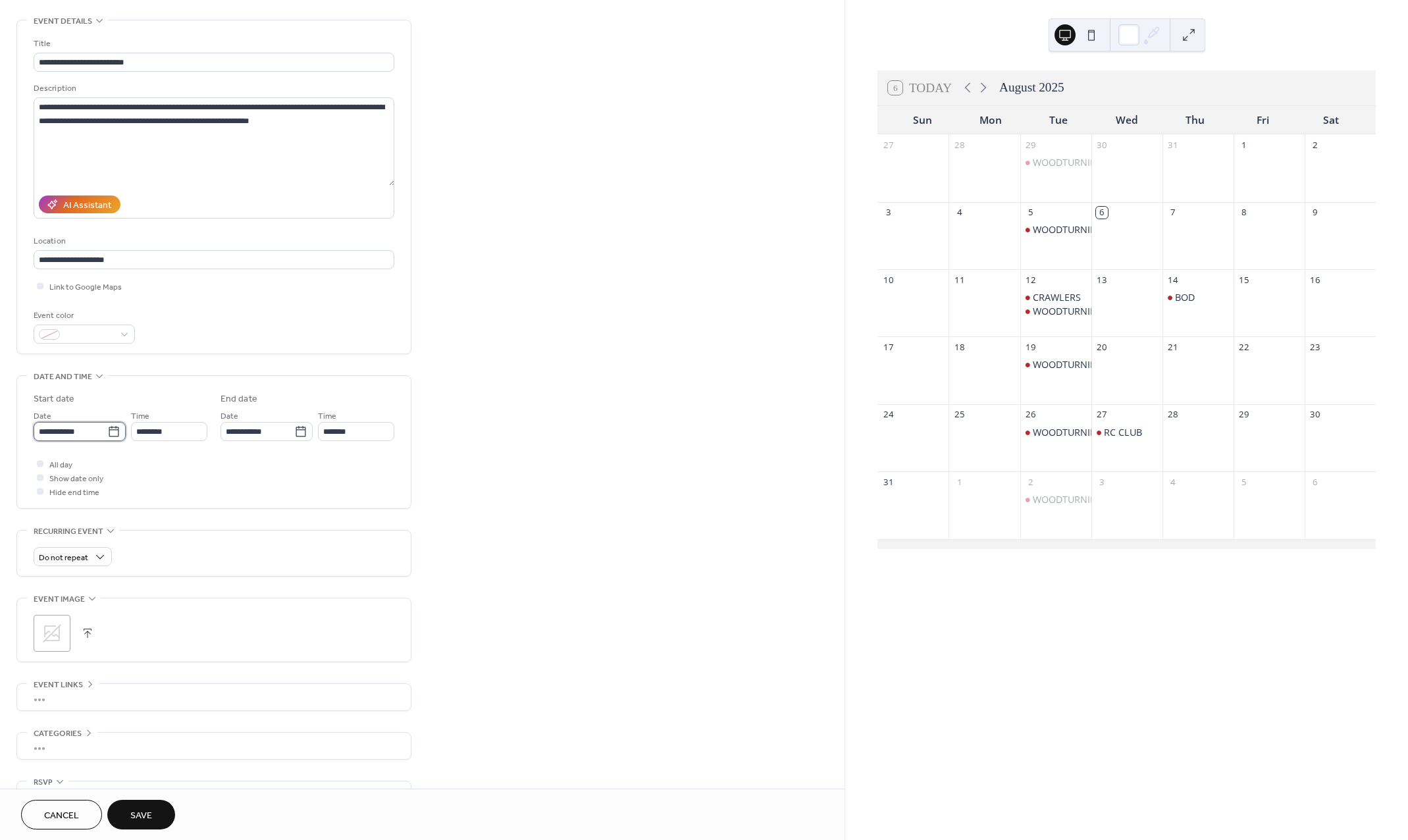 click on "**********" at bounding box center [70, 431] 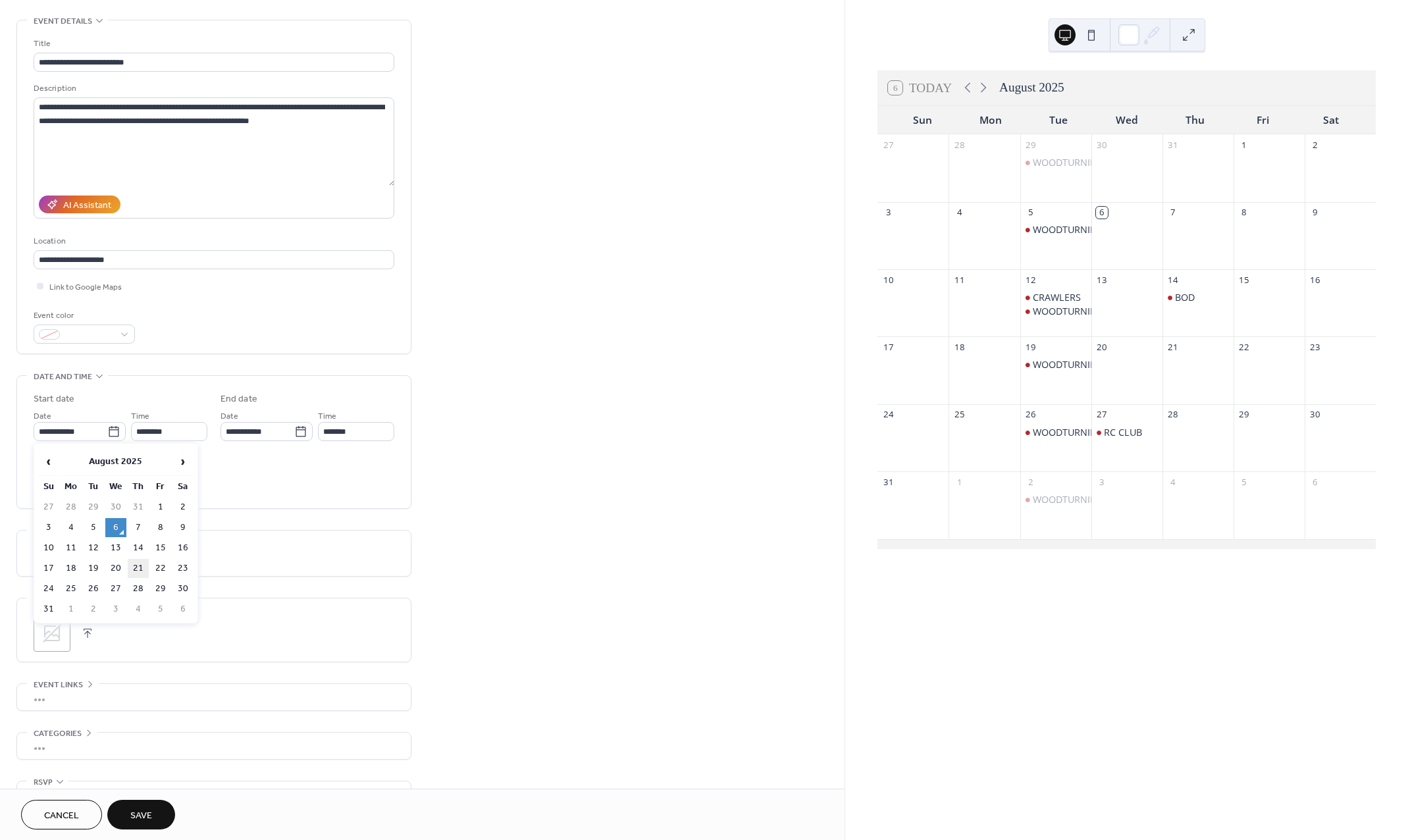 click on "21" at bounding box center (138, 568) 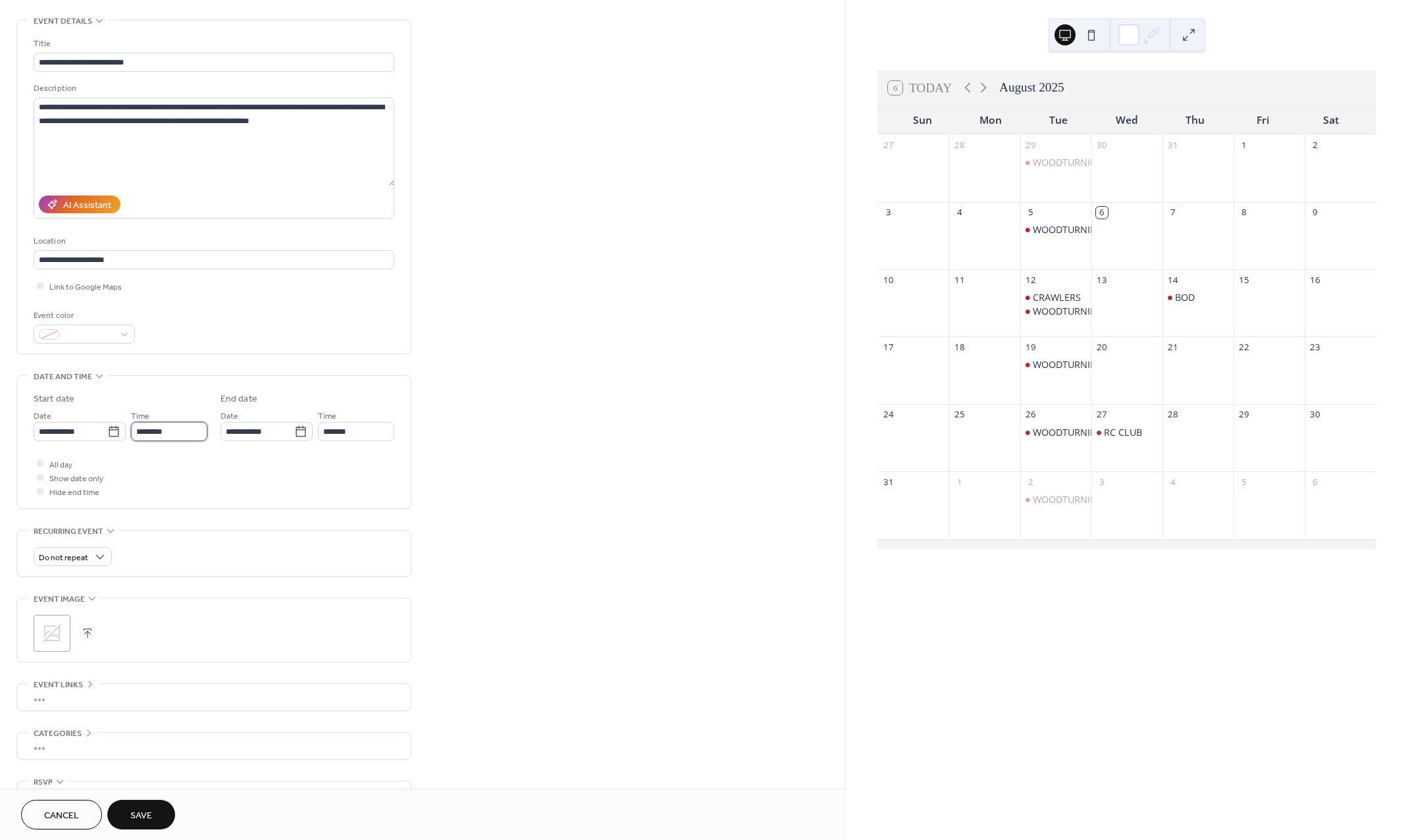 click on "********" at bounding box center [169, 431] 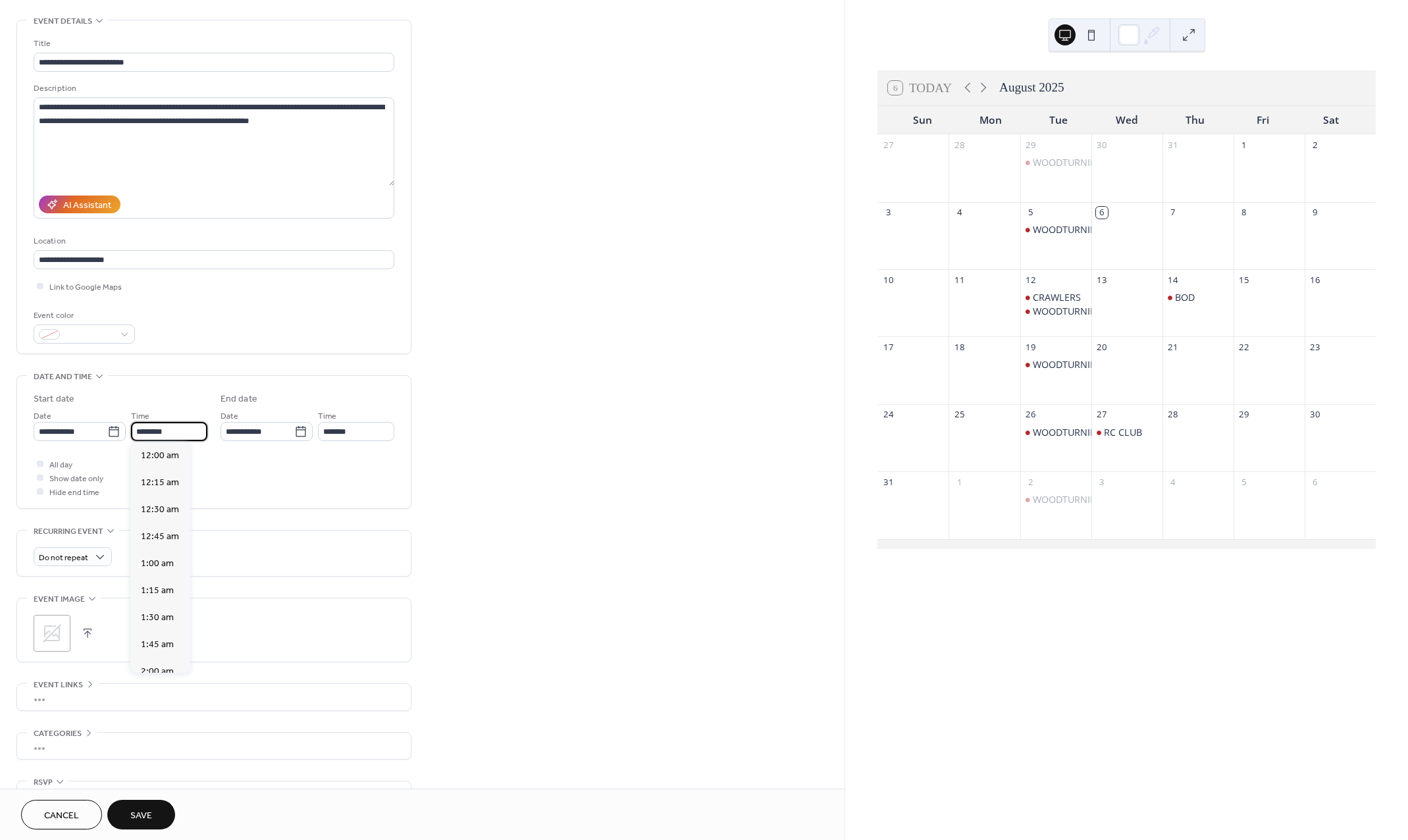 click on "********" at bounding box center [169, 431] 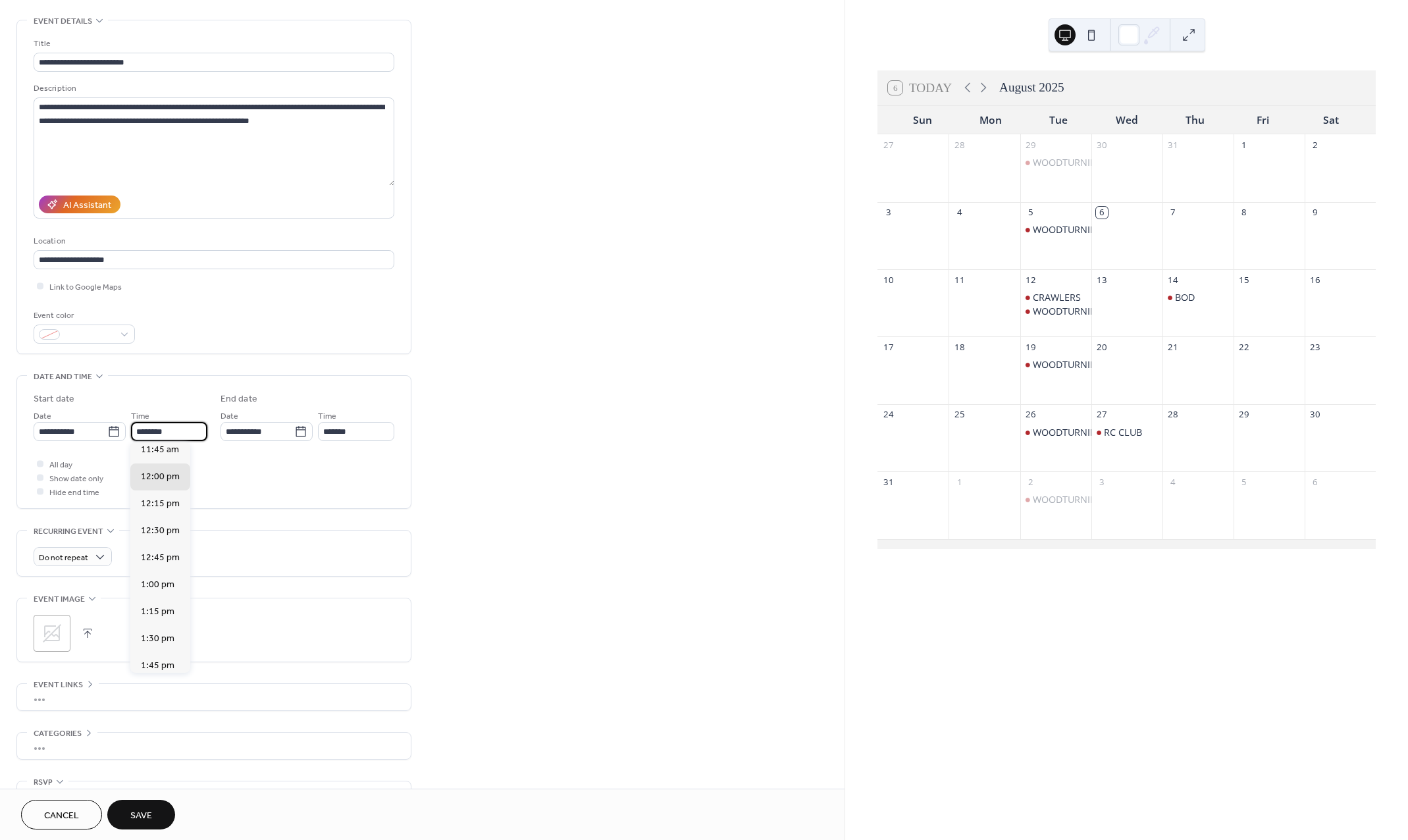 click on "********" at bounding box center [169, 431] 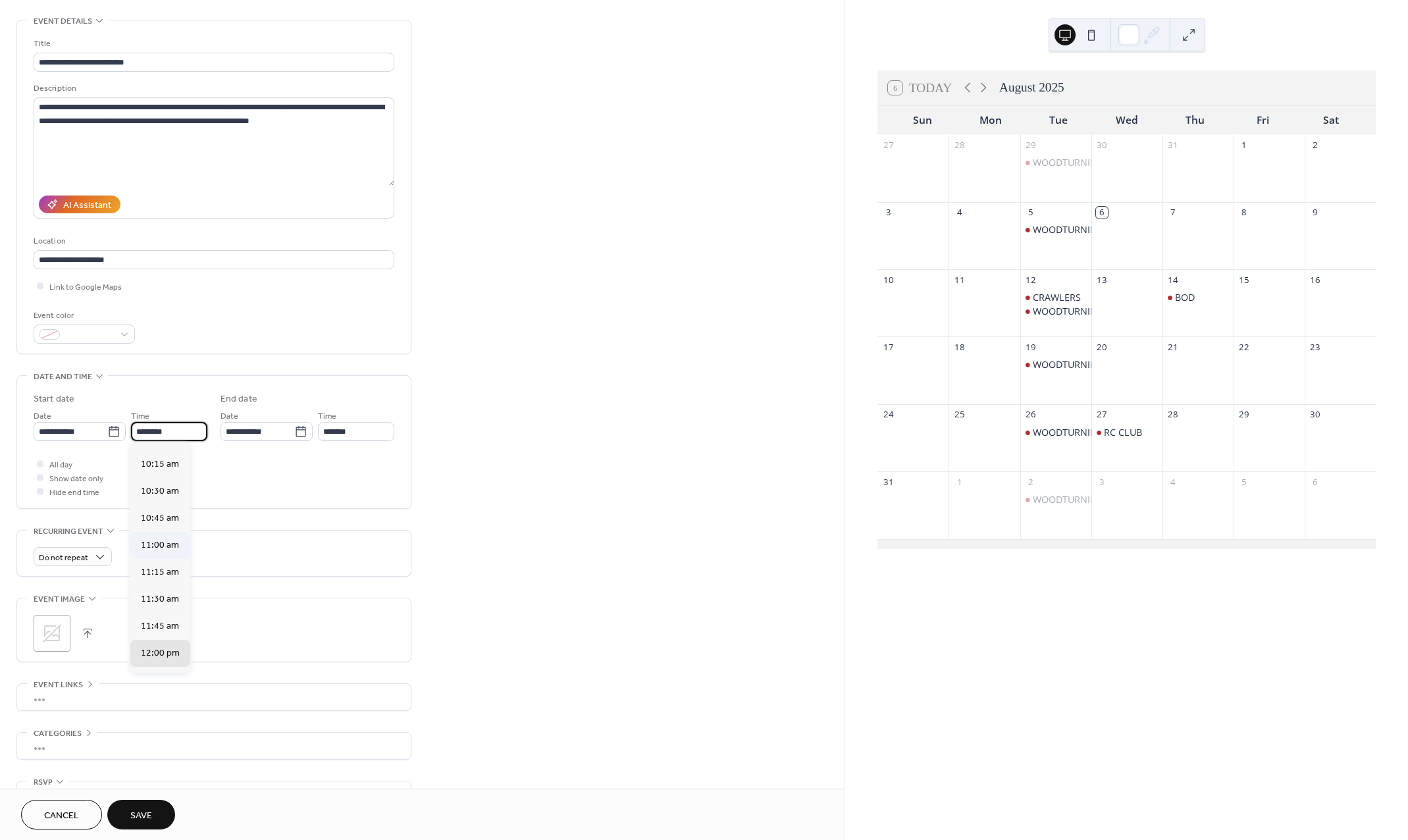 scroll, scrollTop: 1107, scrollLeft: 0, axis: vertical 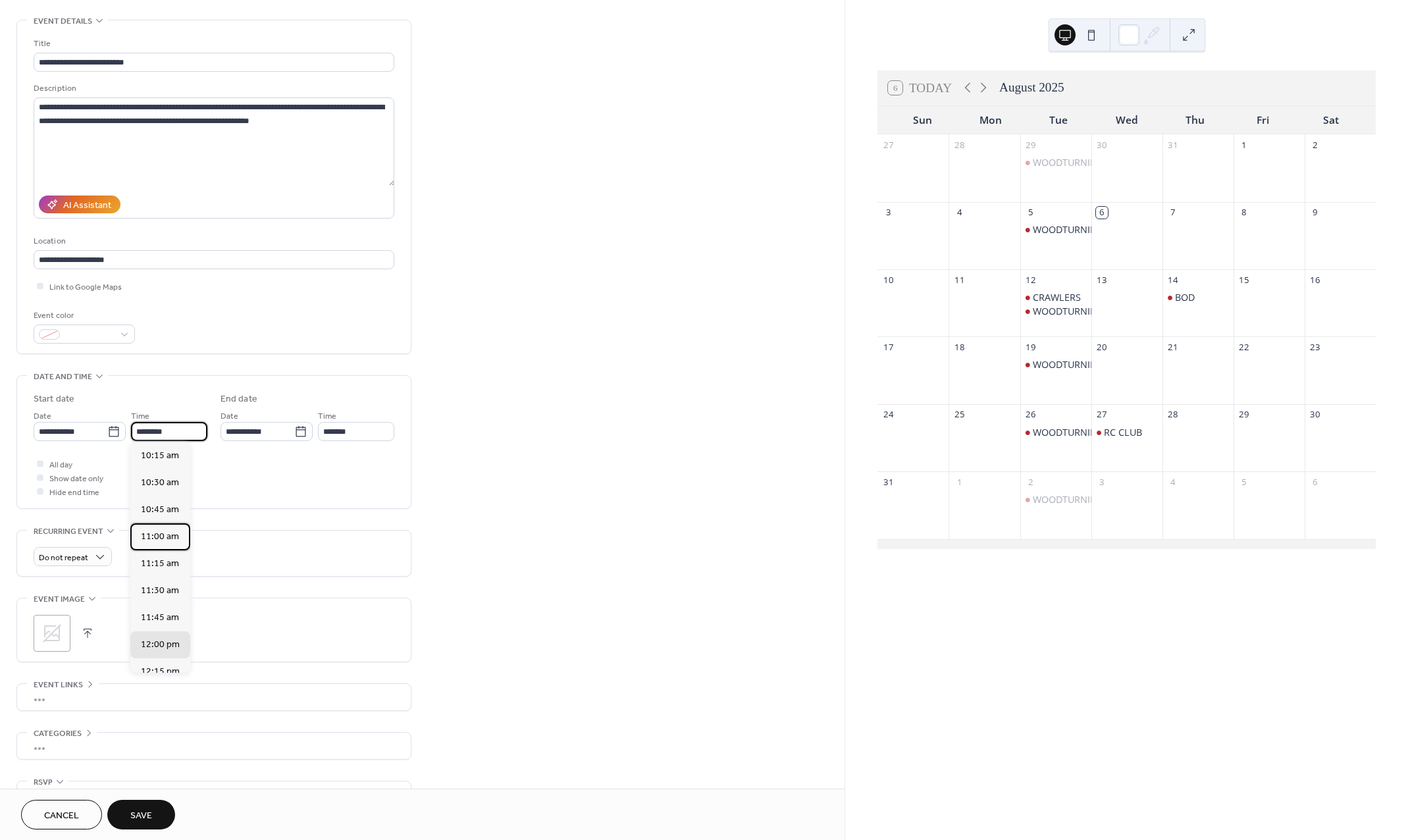 click on "11:00 am" at bounding box center (160, 537) 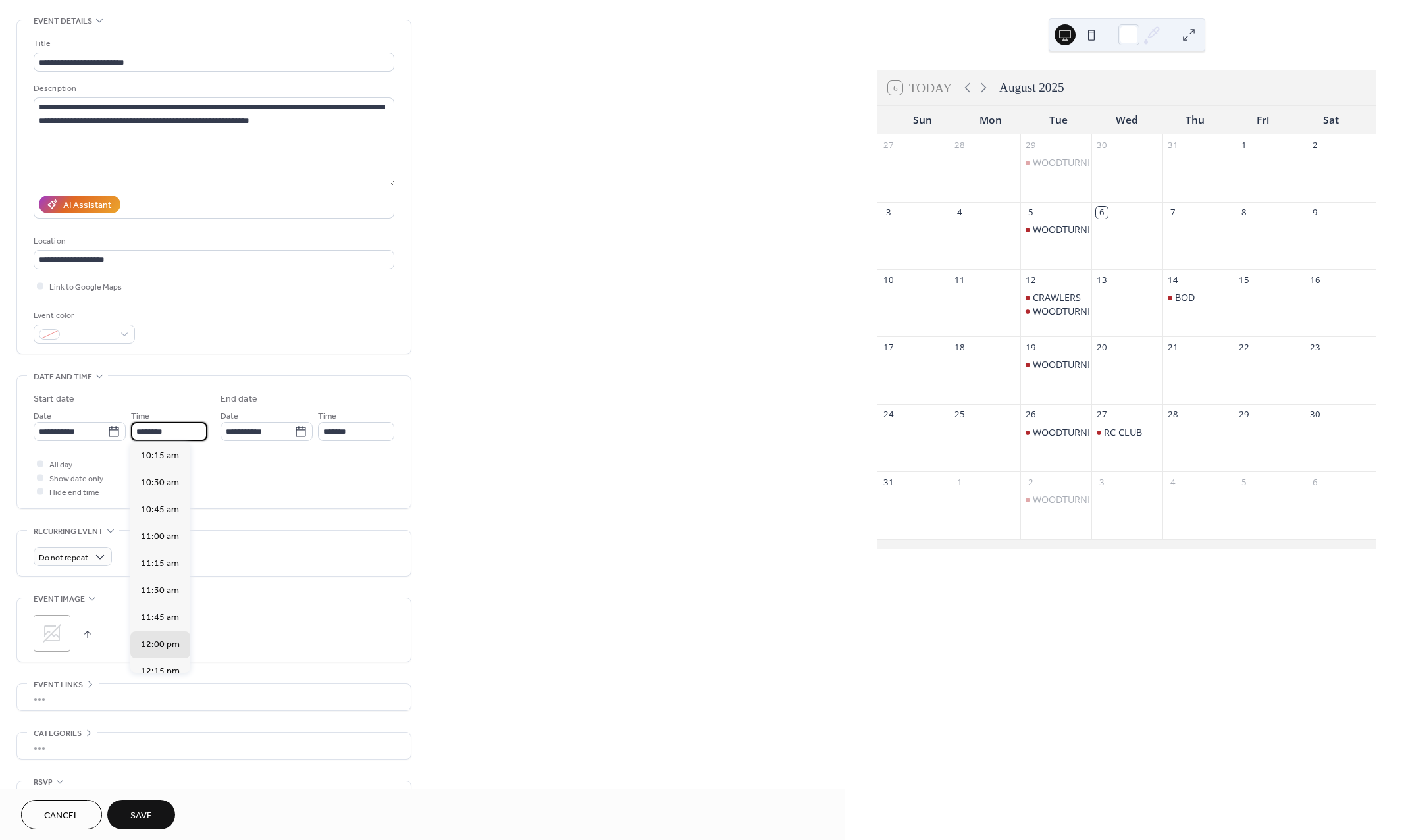 type on "********" 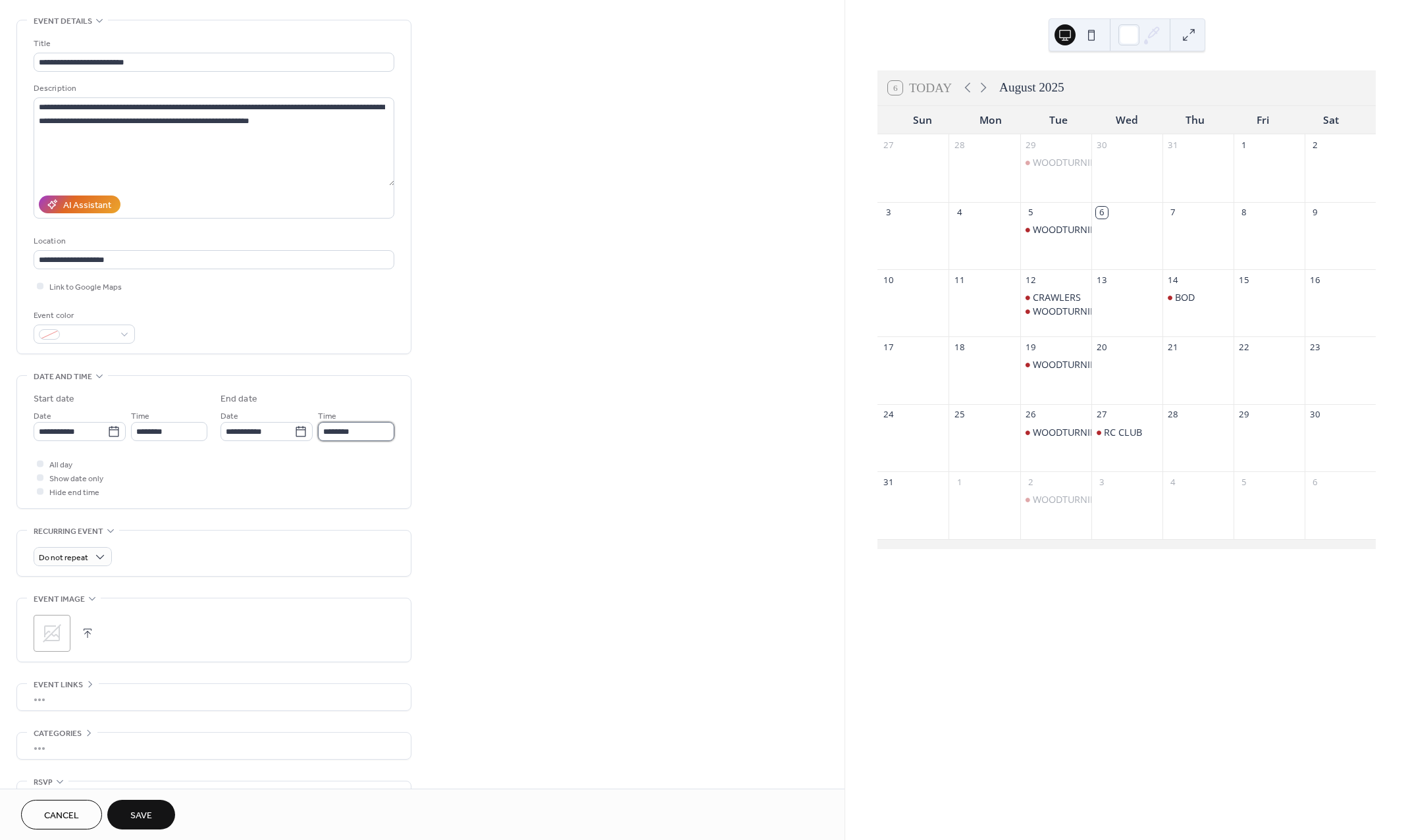 click on "********" at bounding box center (356, 431) 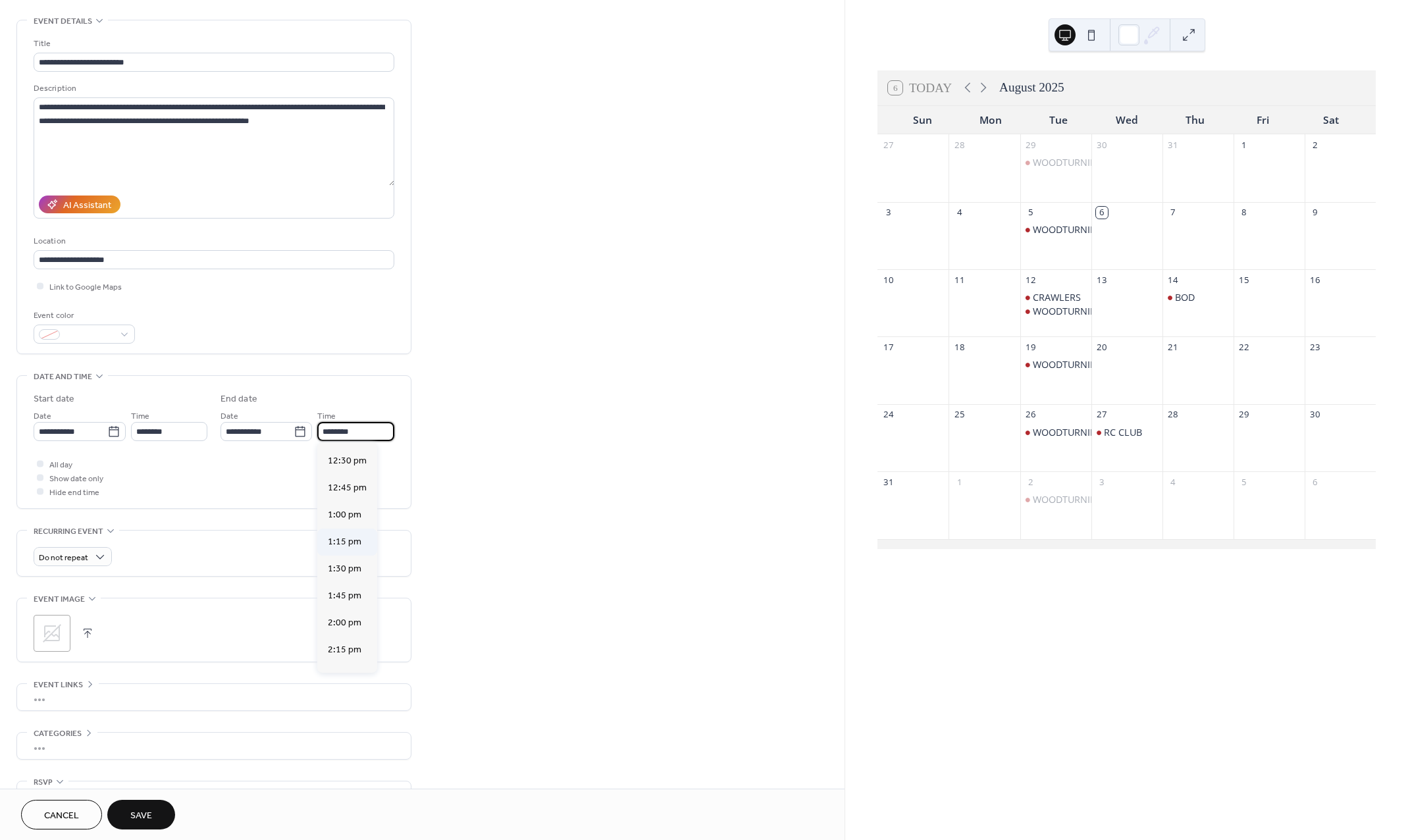 scroll, scrollTop: 132, scrollLeft: 0, axis: vertical 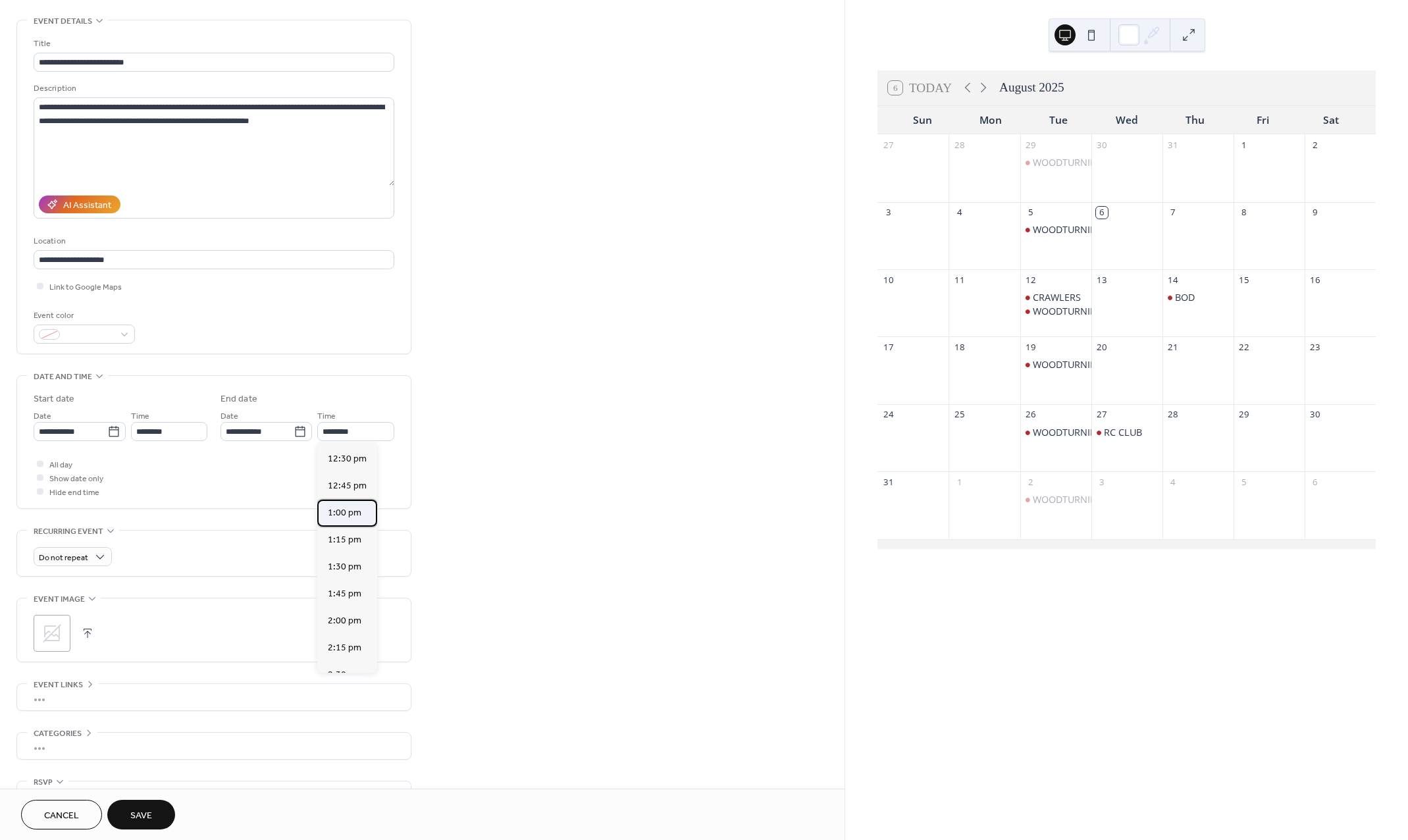 click on "1:00 pm" at bounding box center (344, 513) 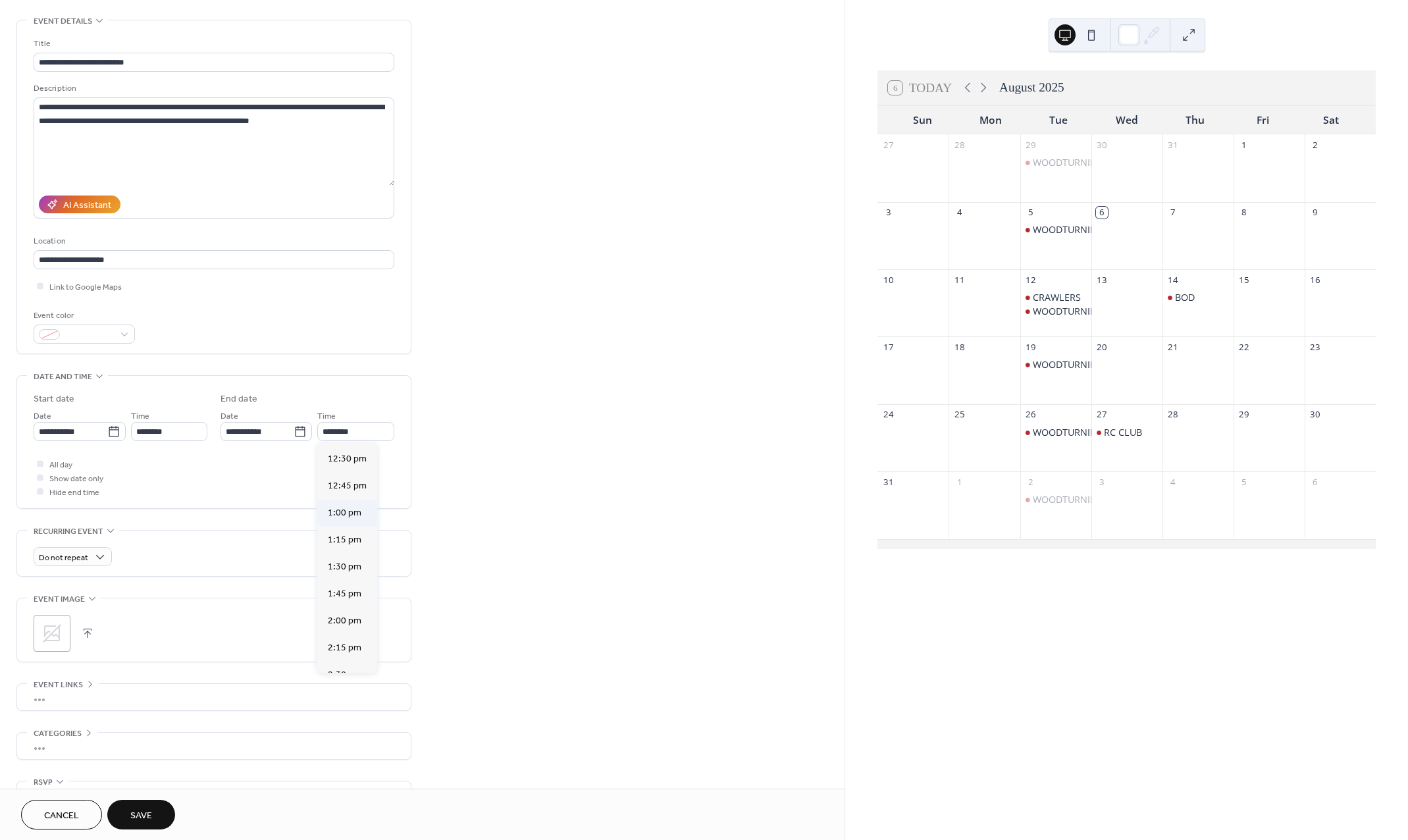 type on "*******" 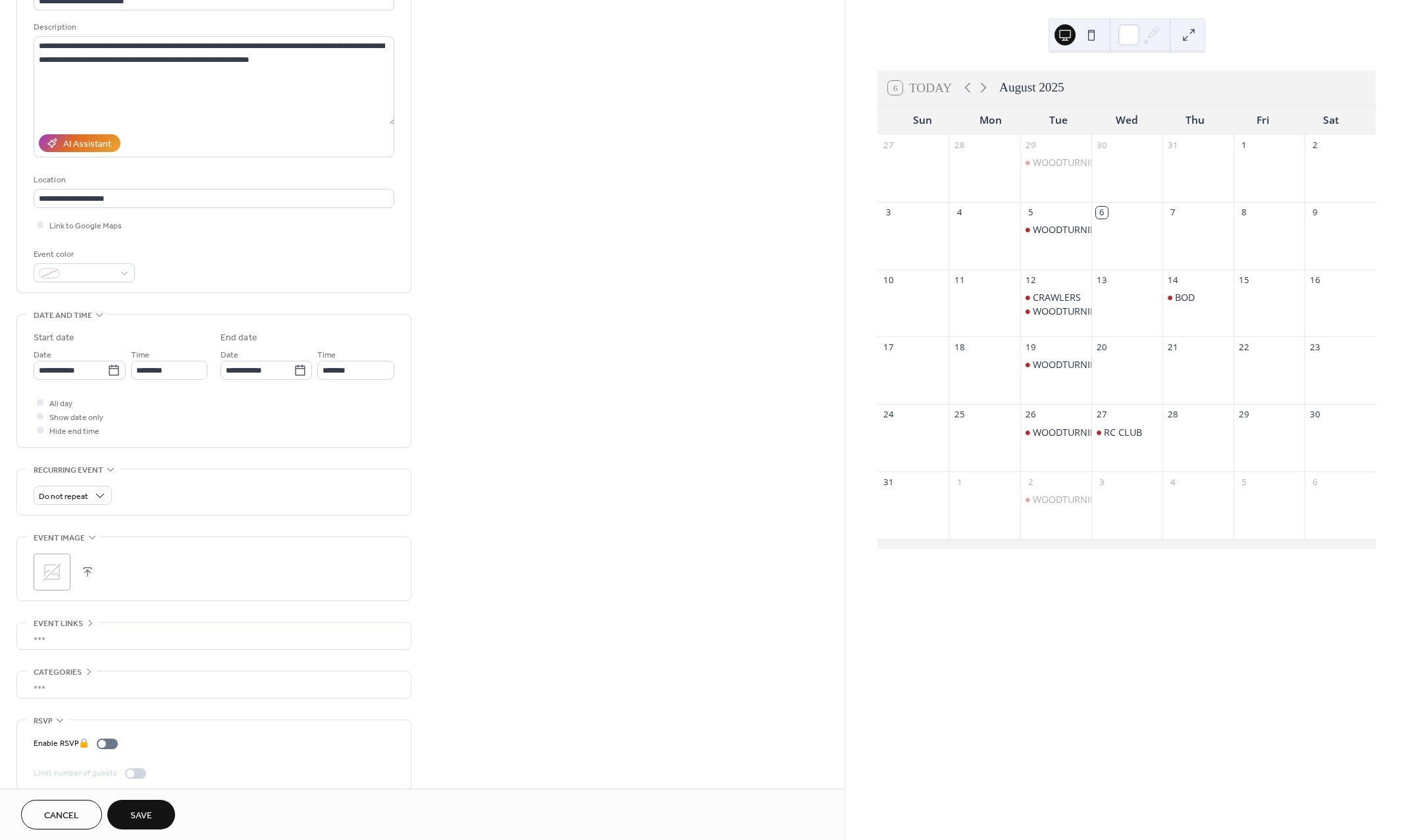 scroll, scrollTop: 126, scrollLeft: 0, axis: vertical 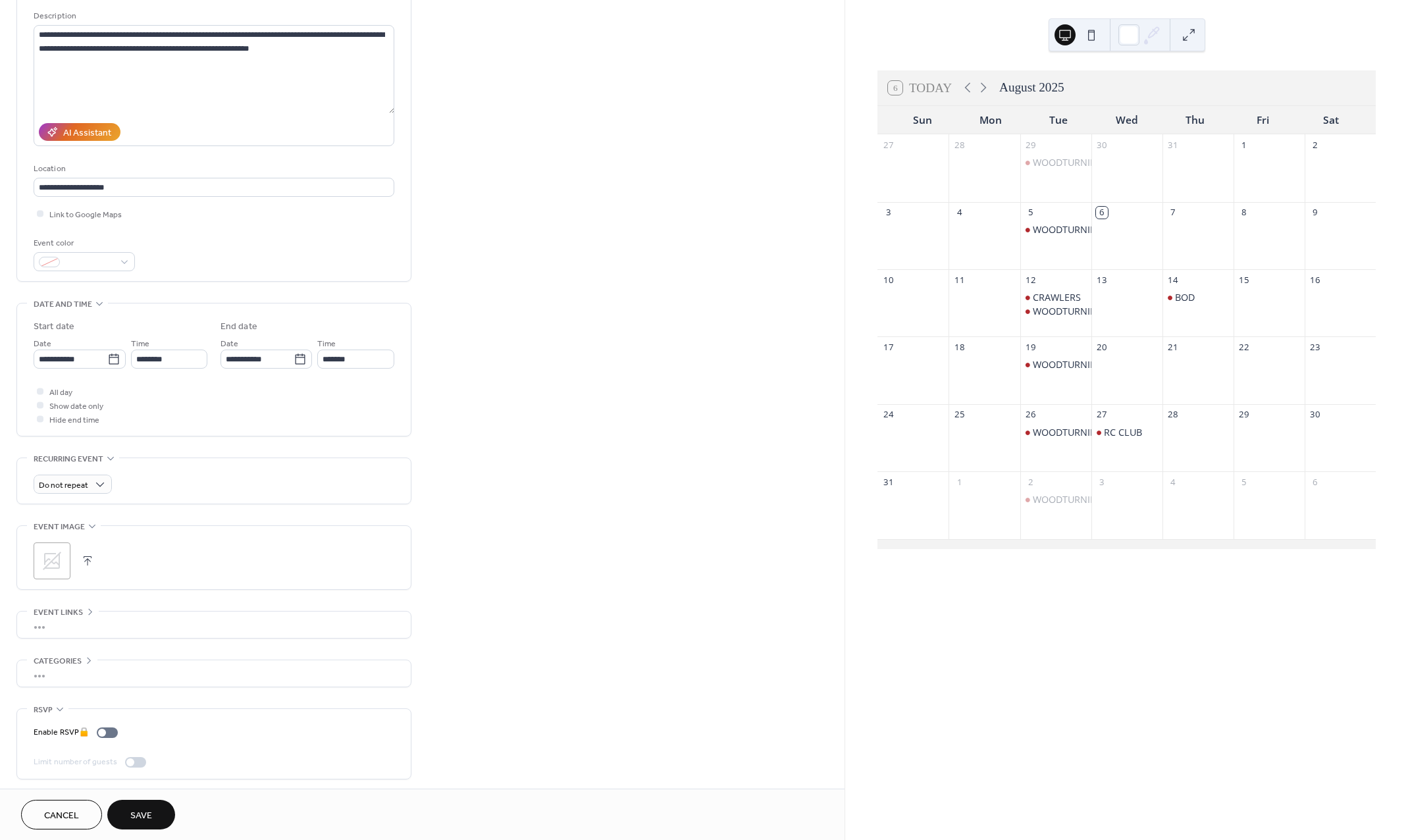 click on "Save" at bounding box center (141, 814) 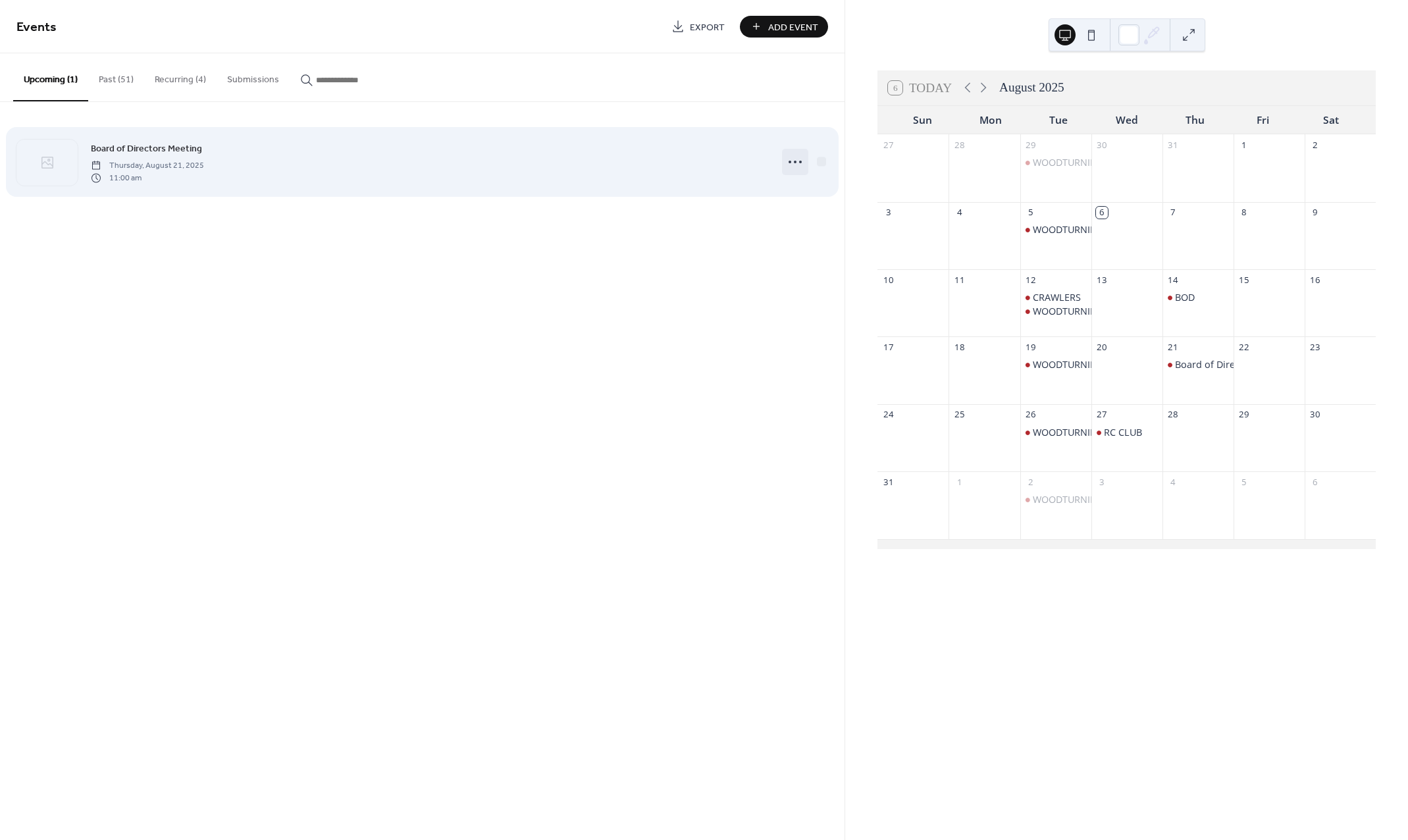 click 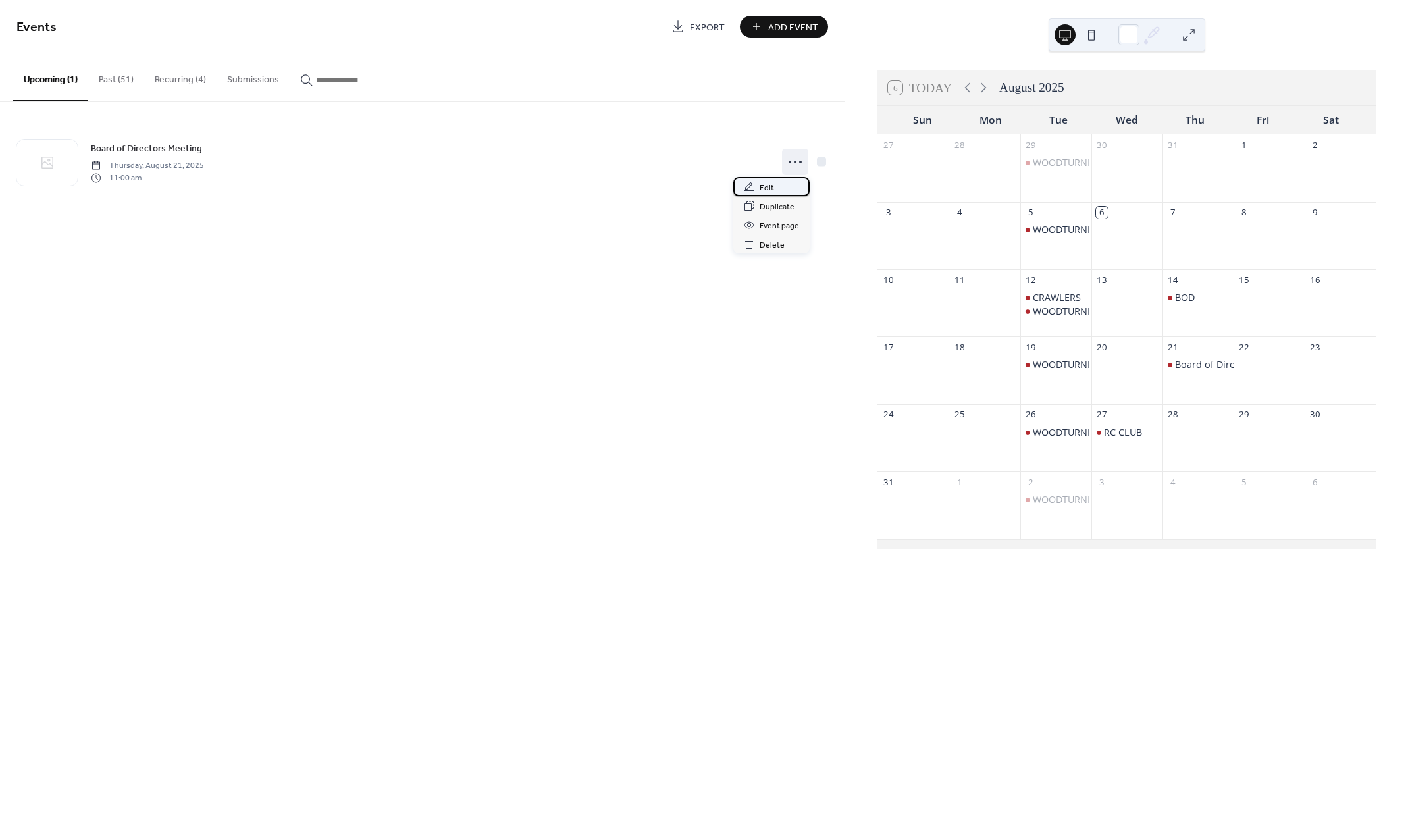 click on "Edit" at bounding box center [771, 186] 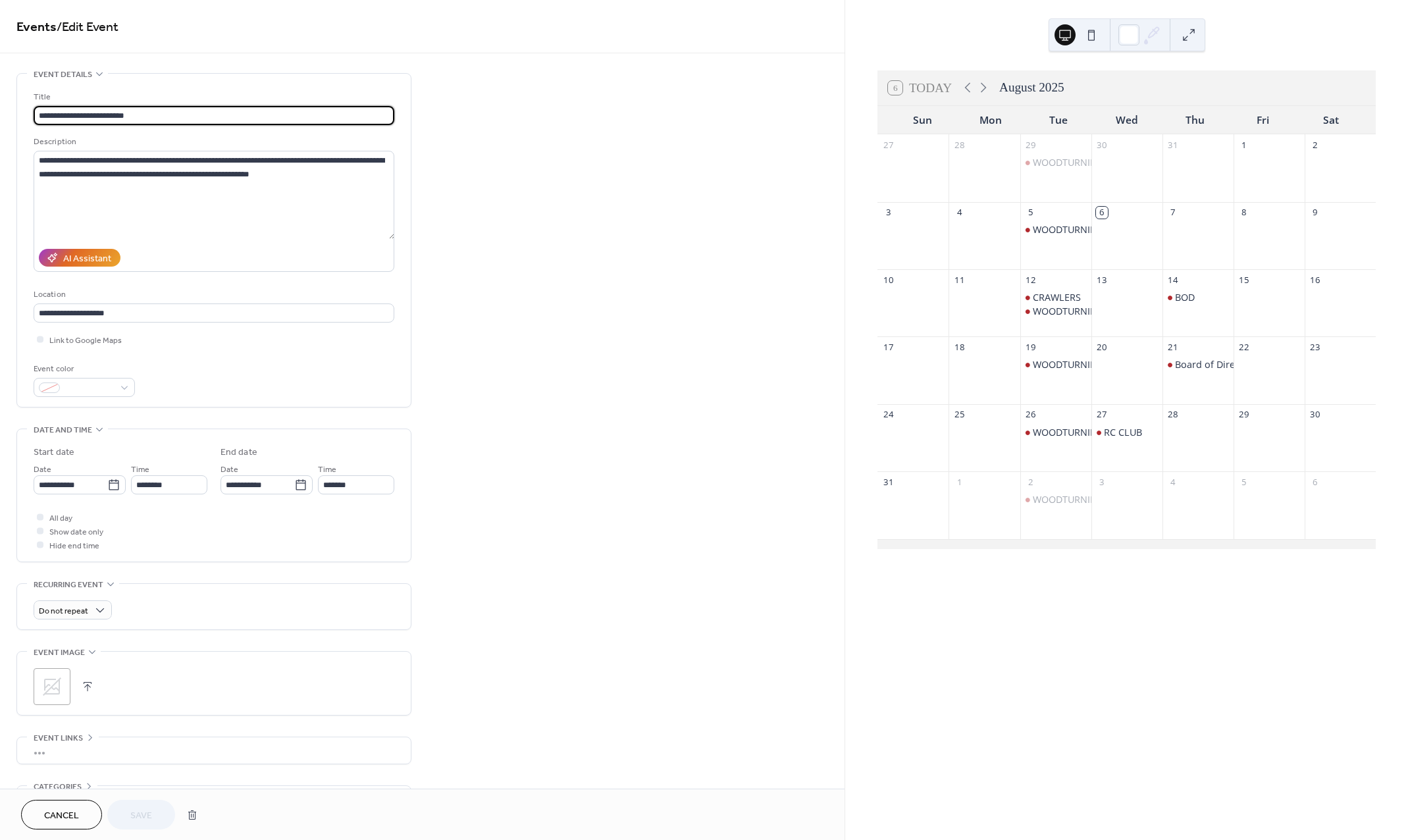 drag, startPoint x: 152, startPoint y: 115, endPoint x: -14, endPoint y: 107, distance: 166.19266 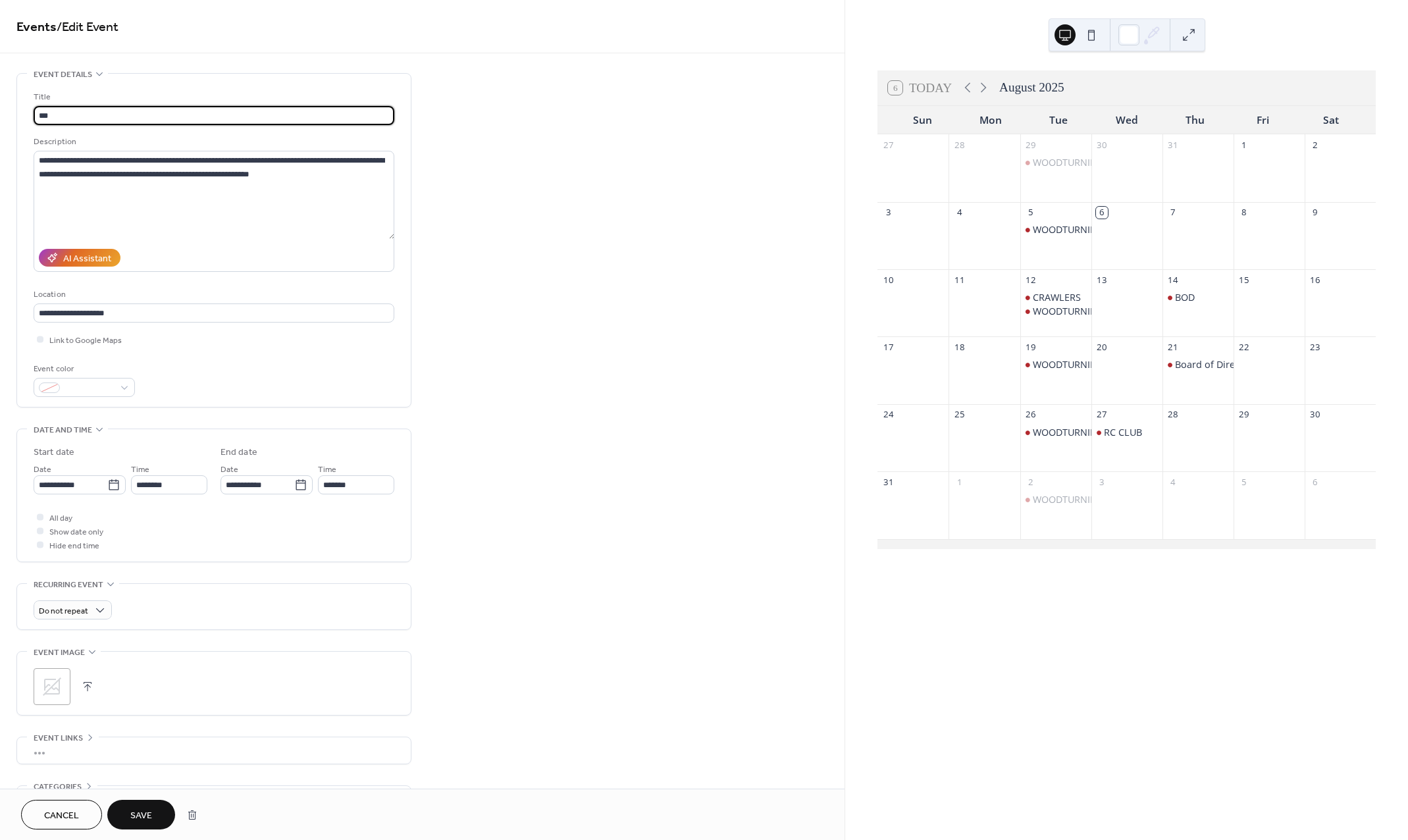 scroll, scrollTop: 1, scrollLeft: 0, axis: vertical 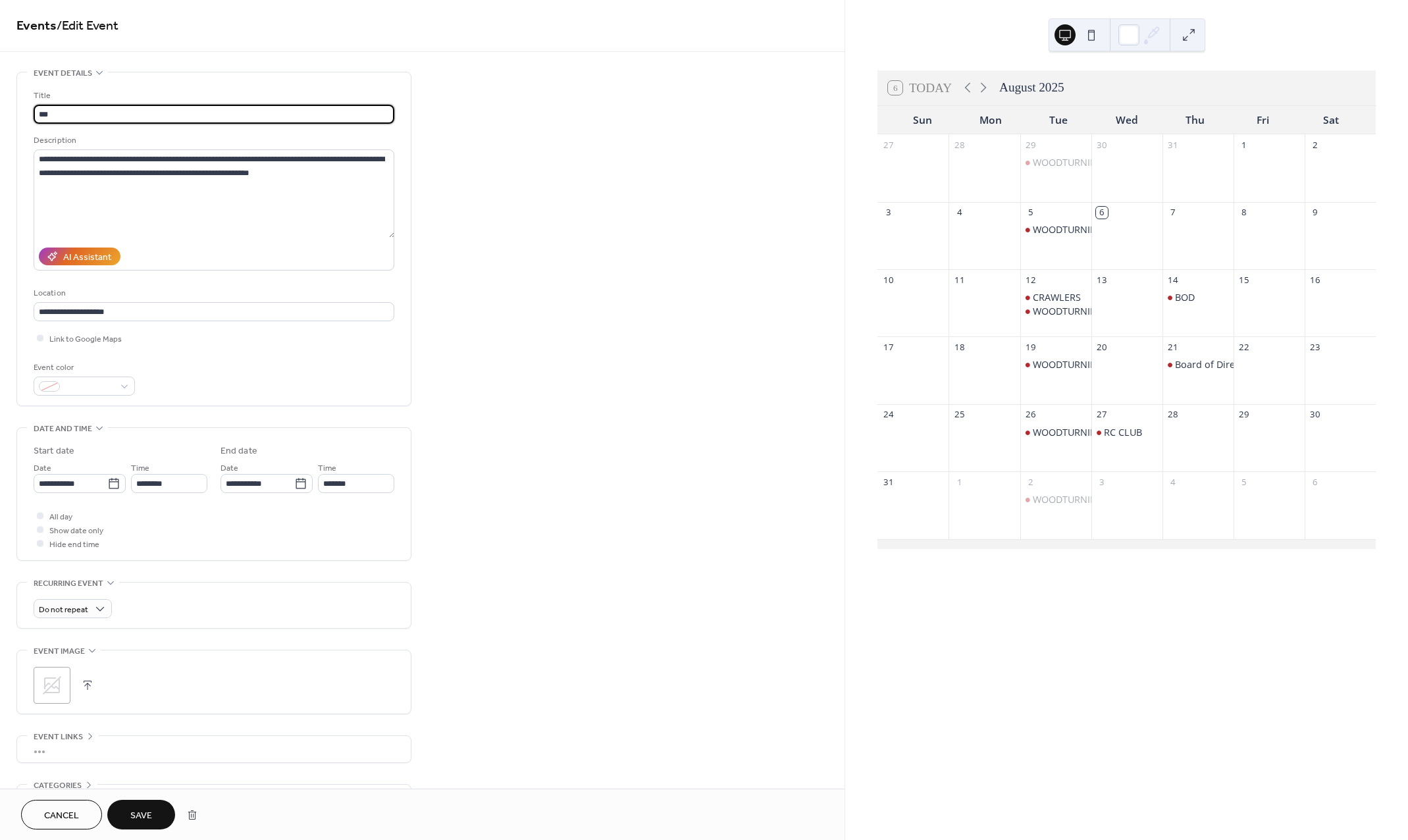 type on "***" 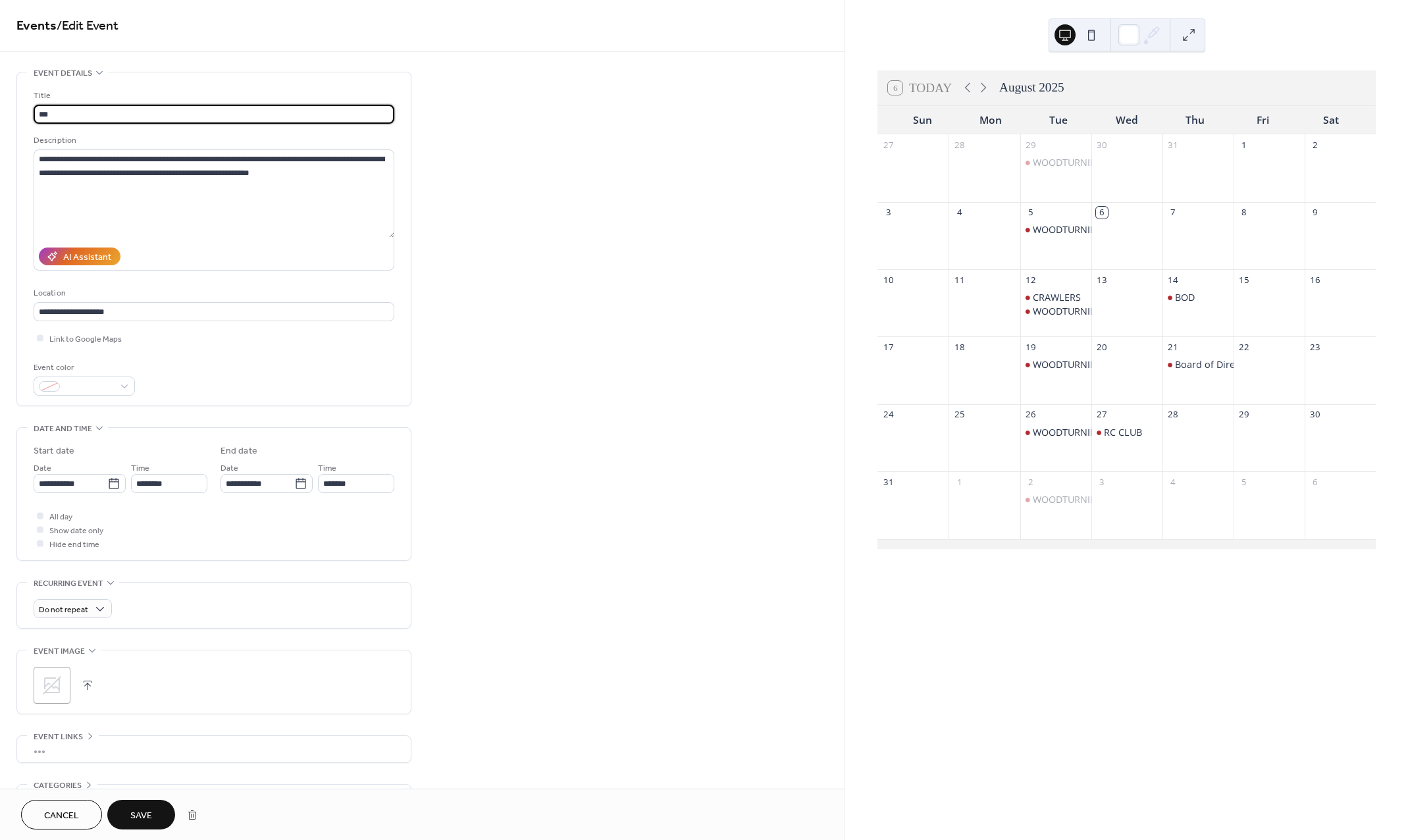 click on "Save" at bounding box center (141, 814) 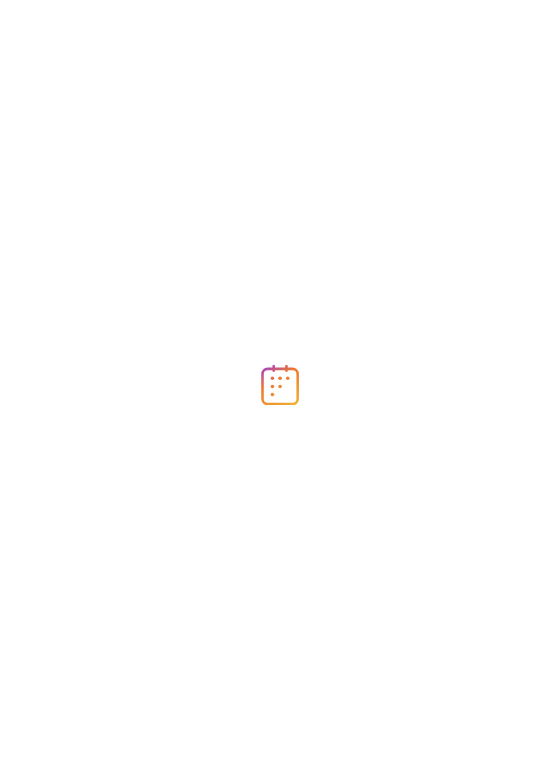 scroll, scrollTop: 0, scrollLeft: 0, axis: both 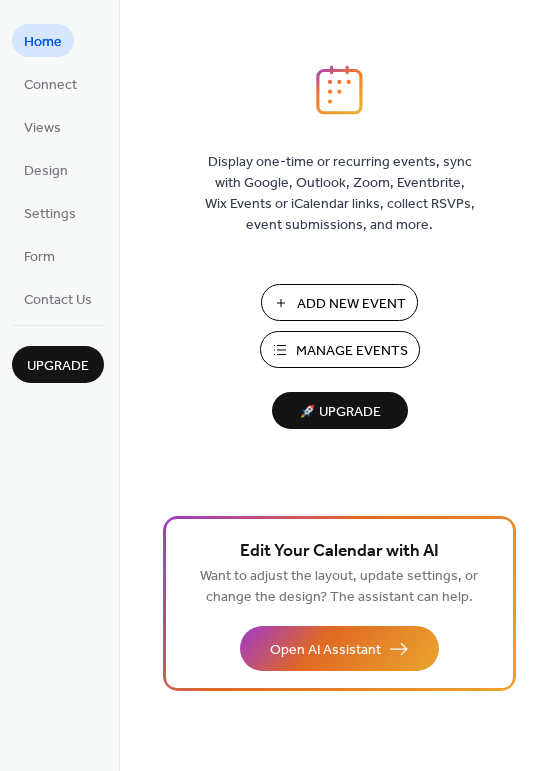 click on "Manage Events" at bounding box center [352, 351] 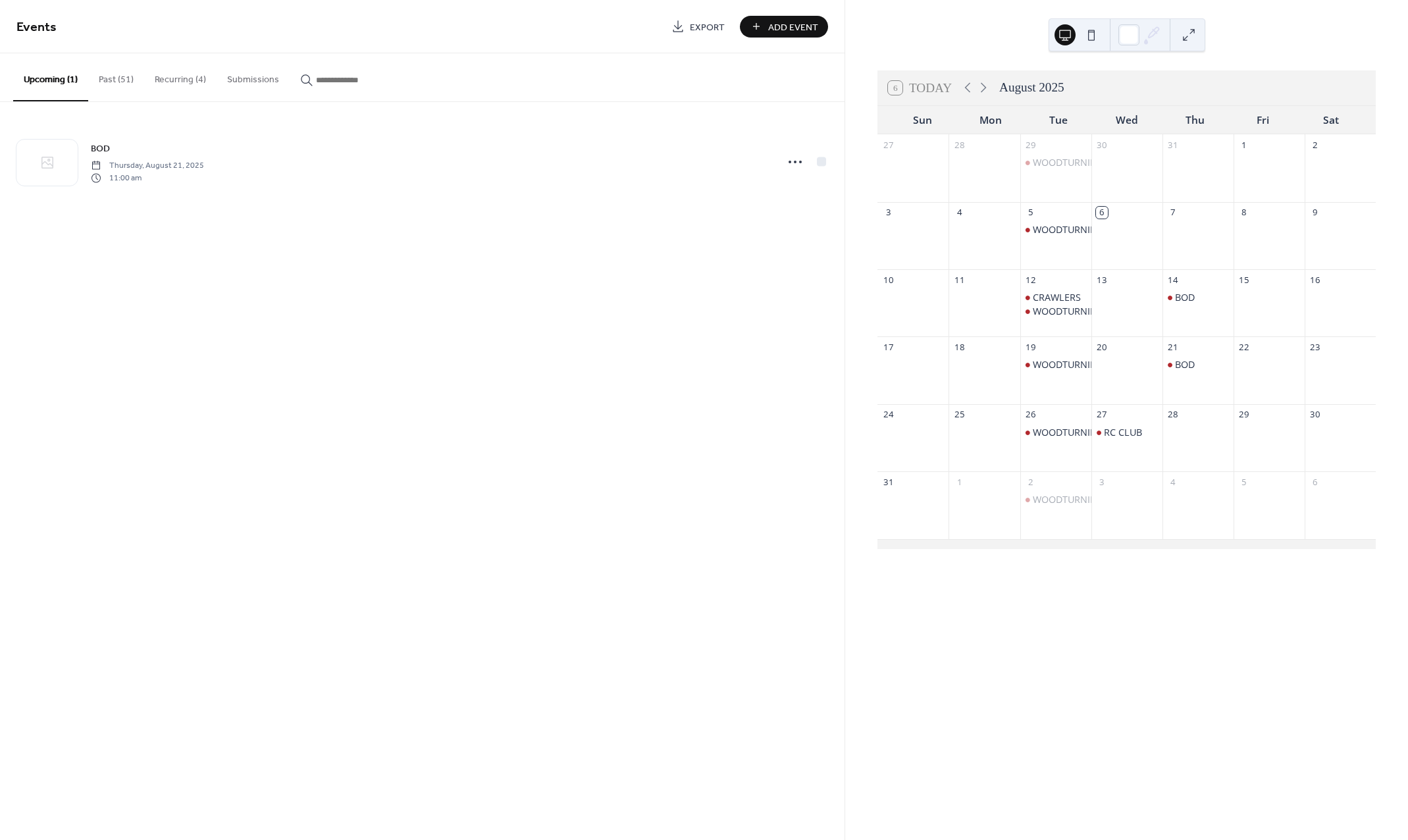 scroll, scrollTop: 0, scrollLeft: 0, axis: both 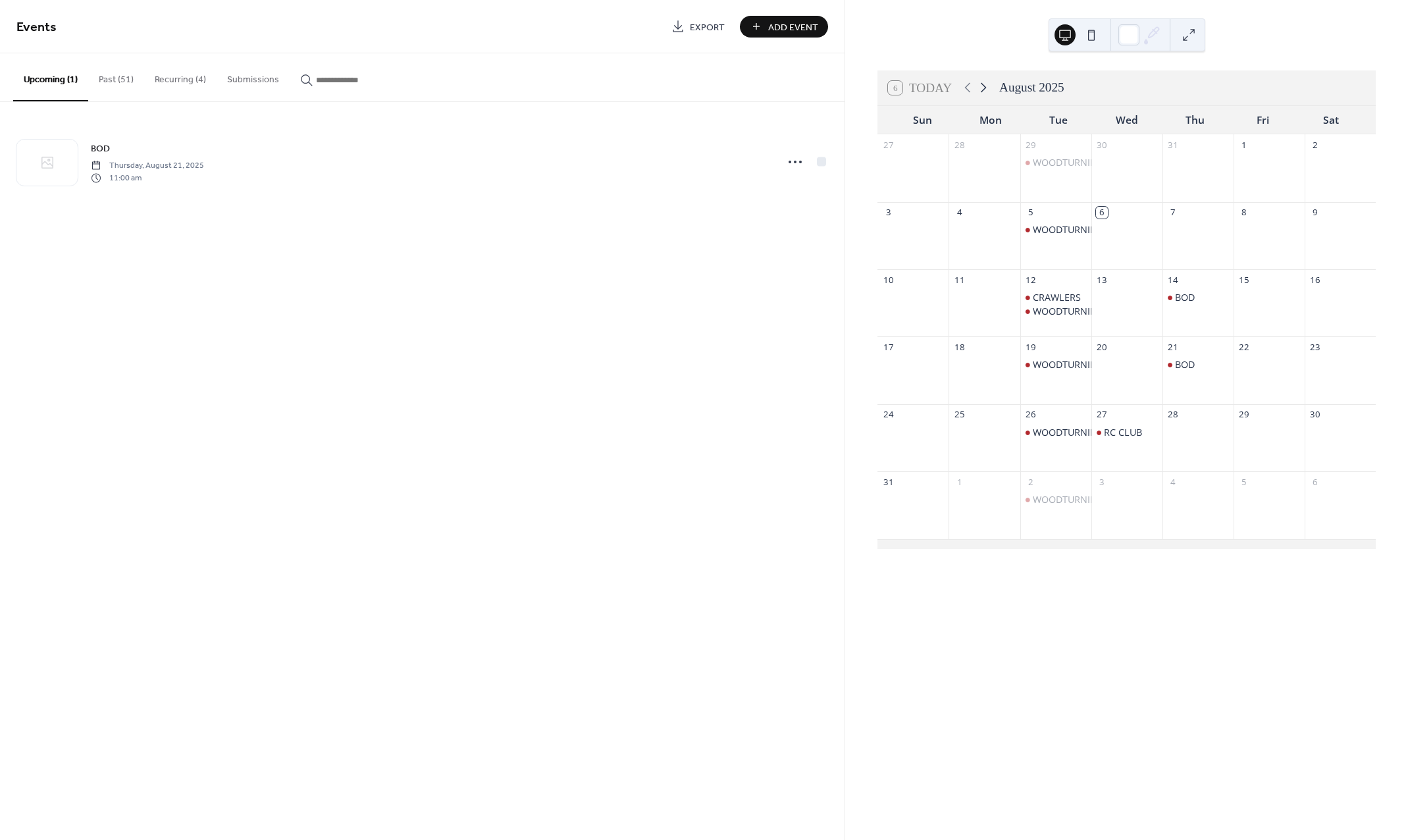 click 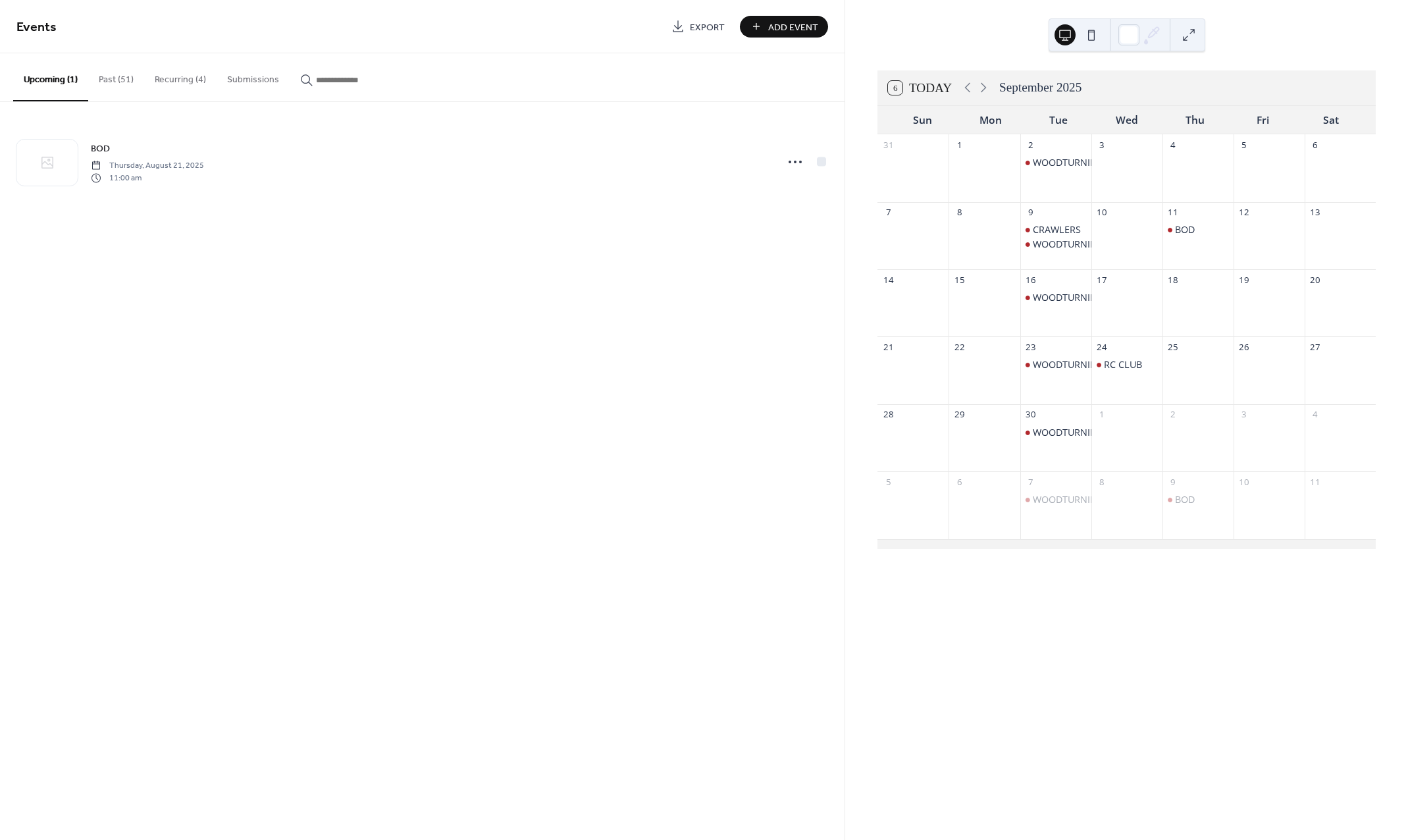 click on "Add Event" at bounding box center [793, 27] 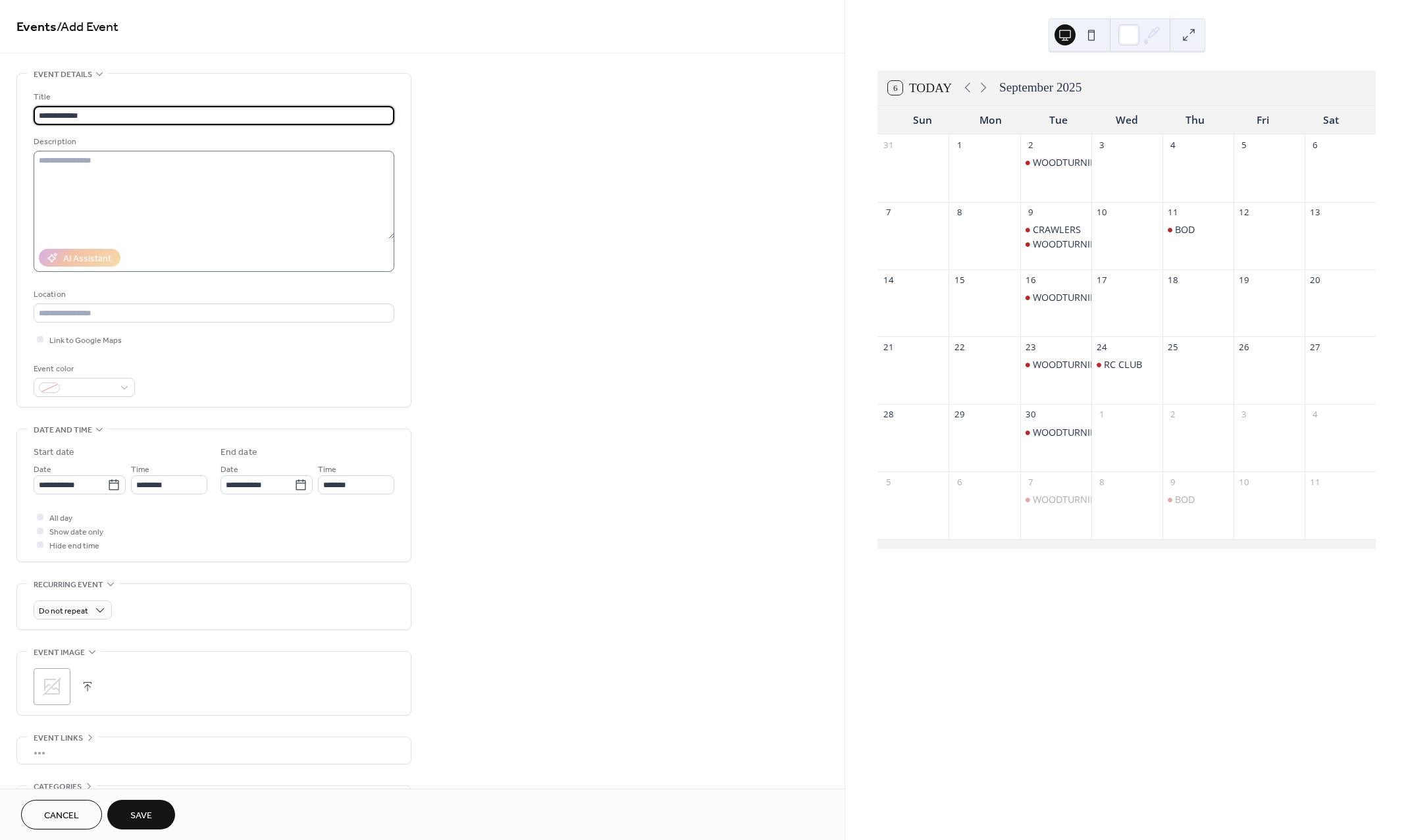 type on "**********" 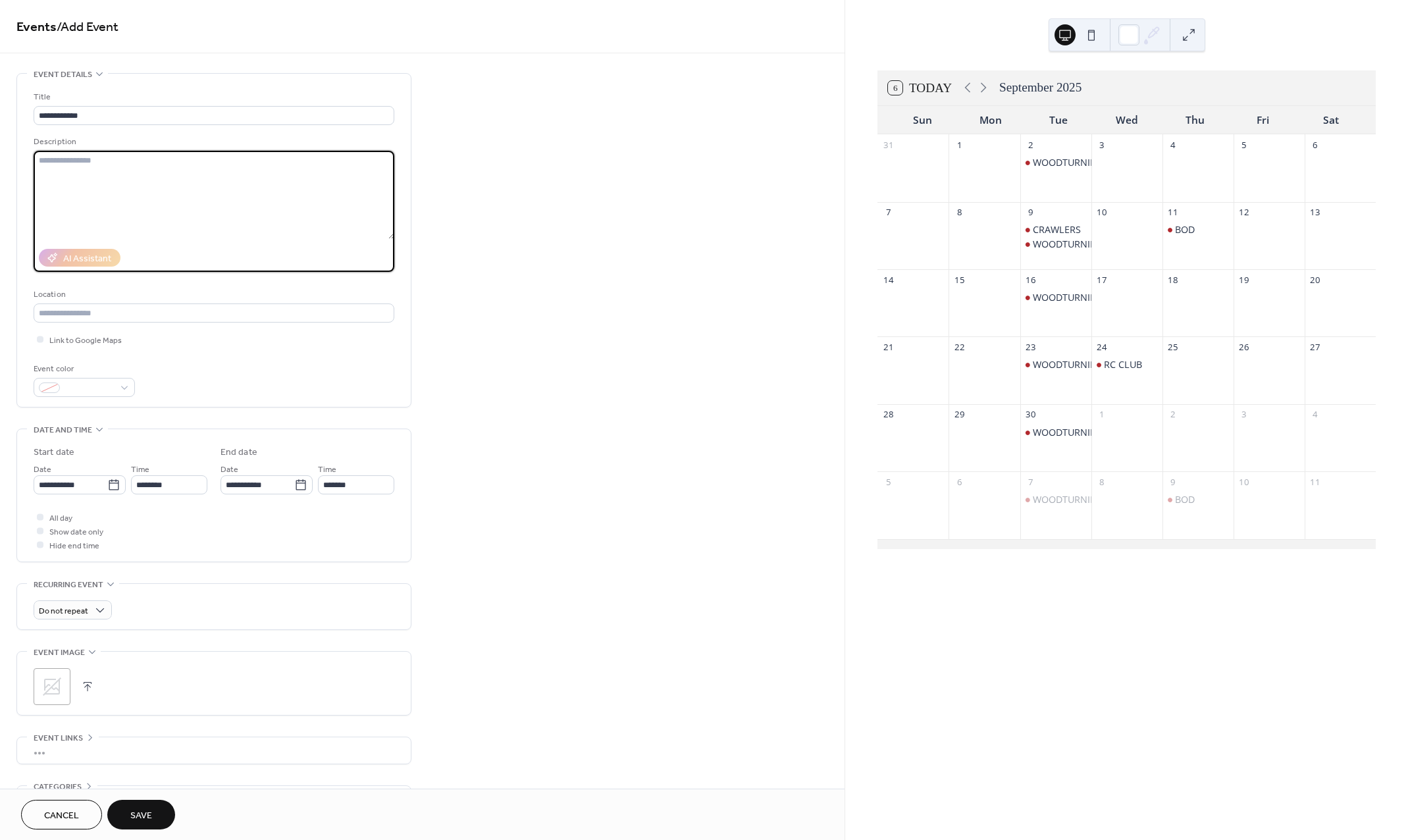 click at bounding box center [214, 195] 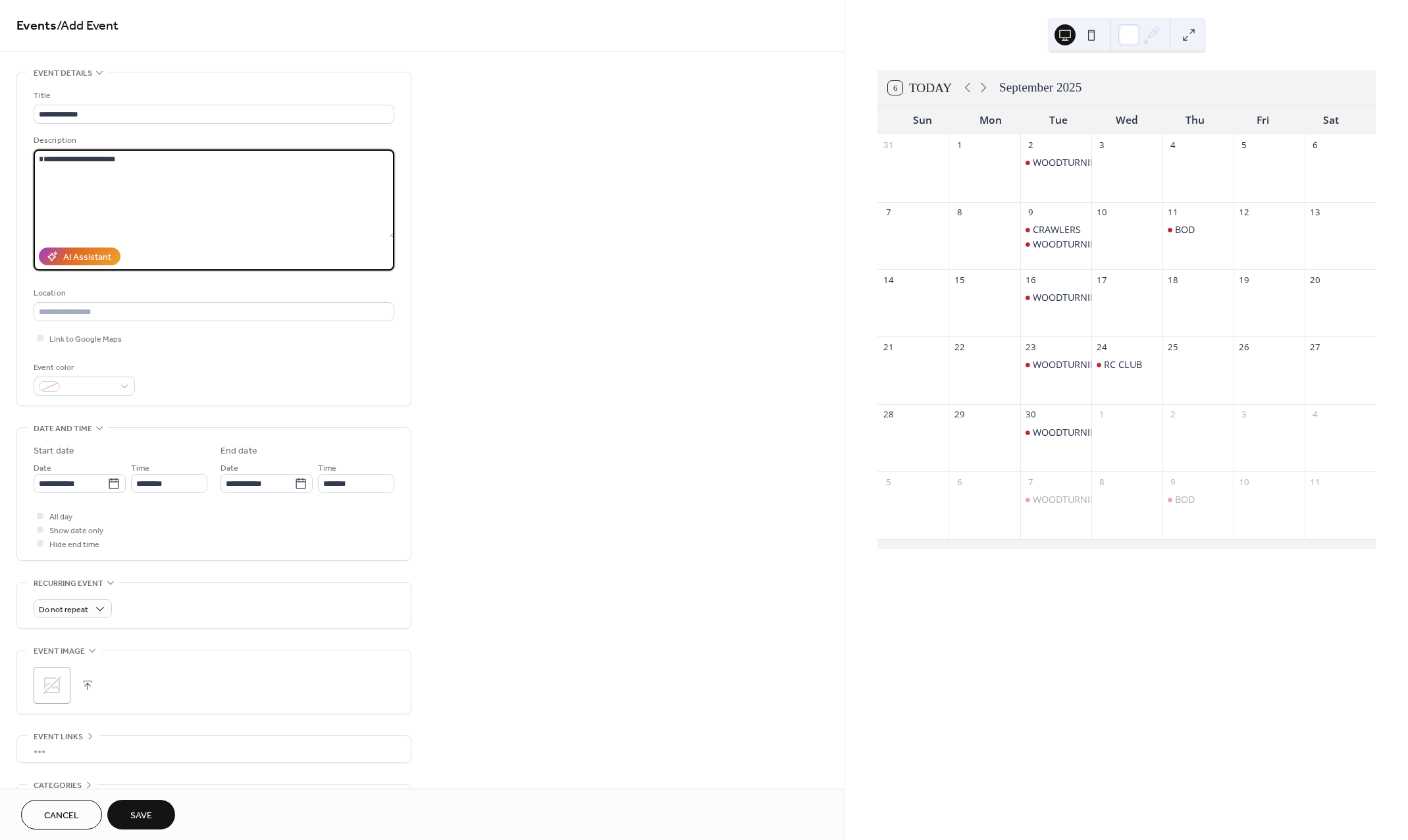 scroll, scrollTop: 7, scrollLeft: 0, axis: vertical 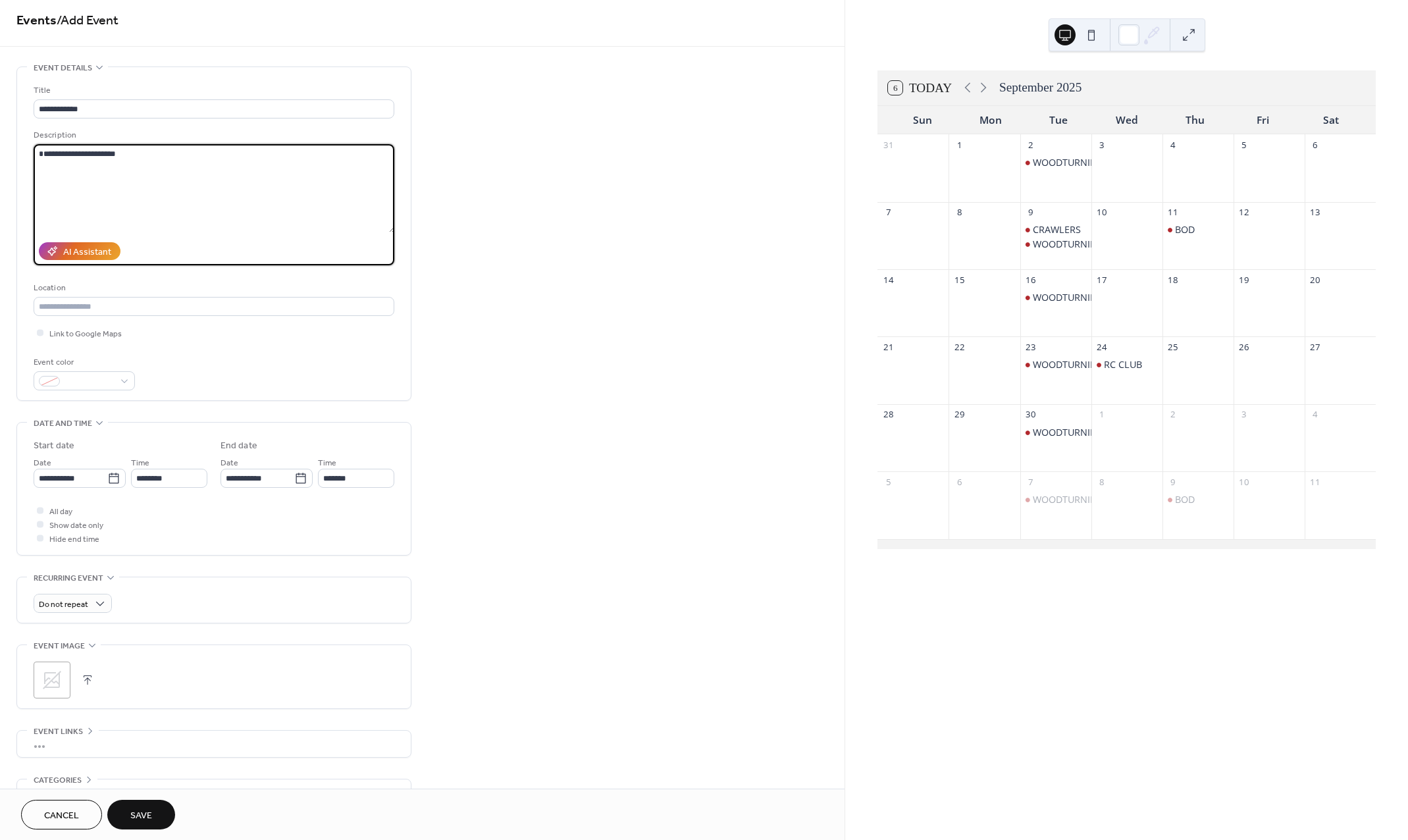 click on "**********" at bounding box center (214, 188) 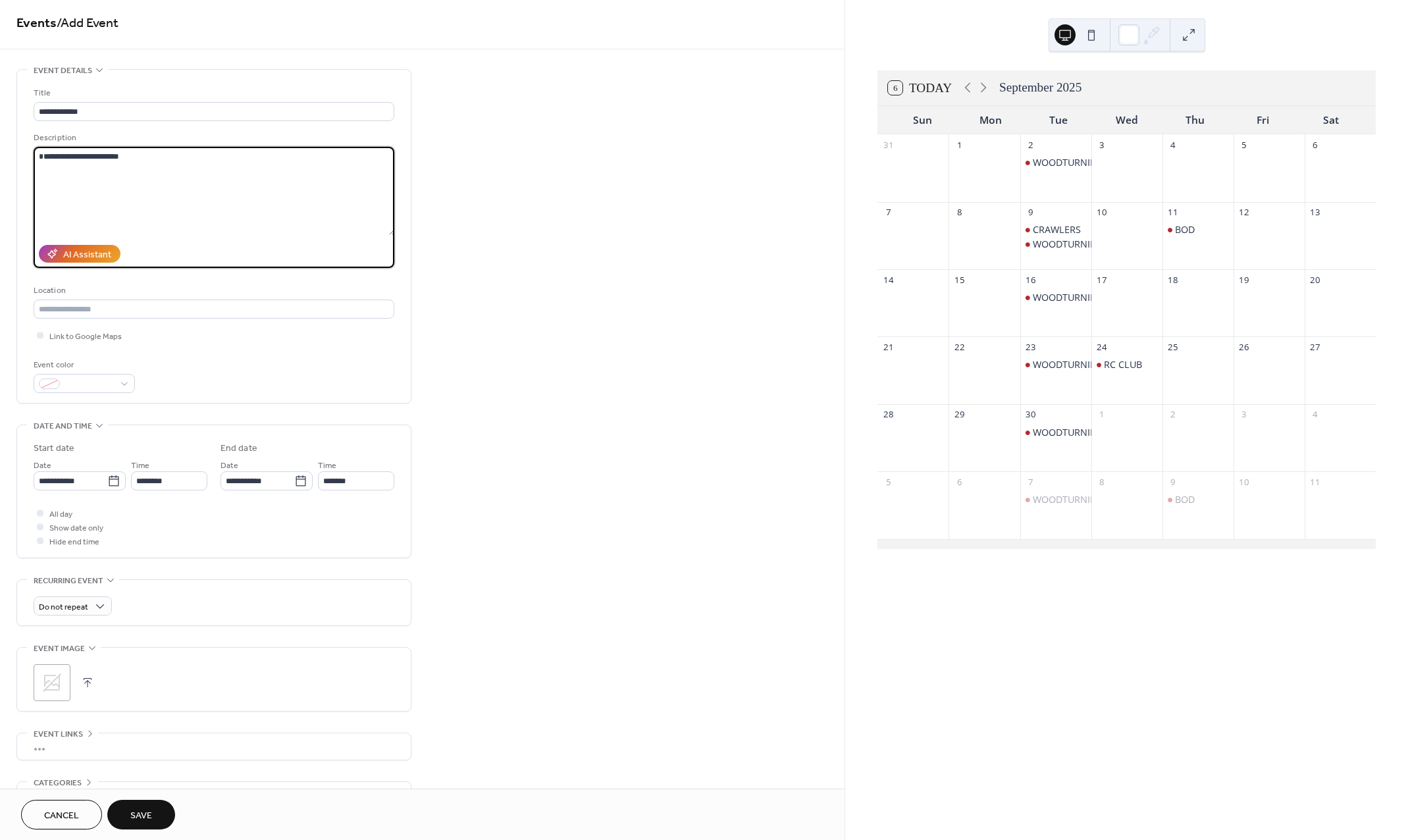 click on "**********" at bounding box center [214, 191] 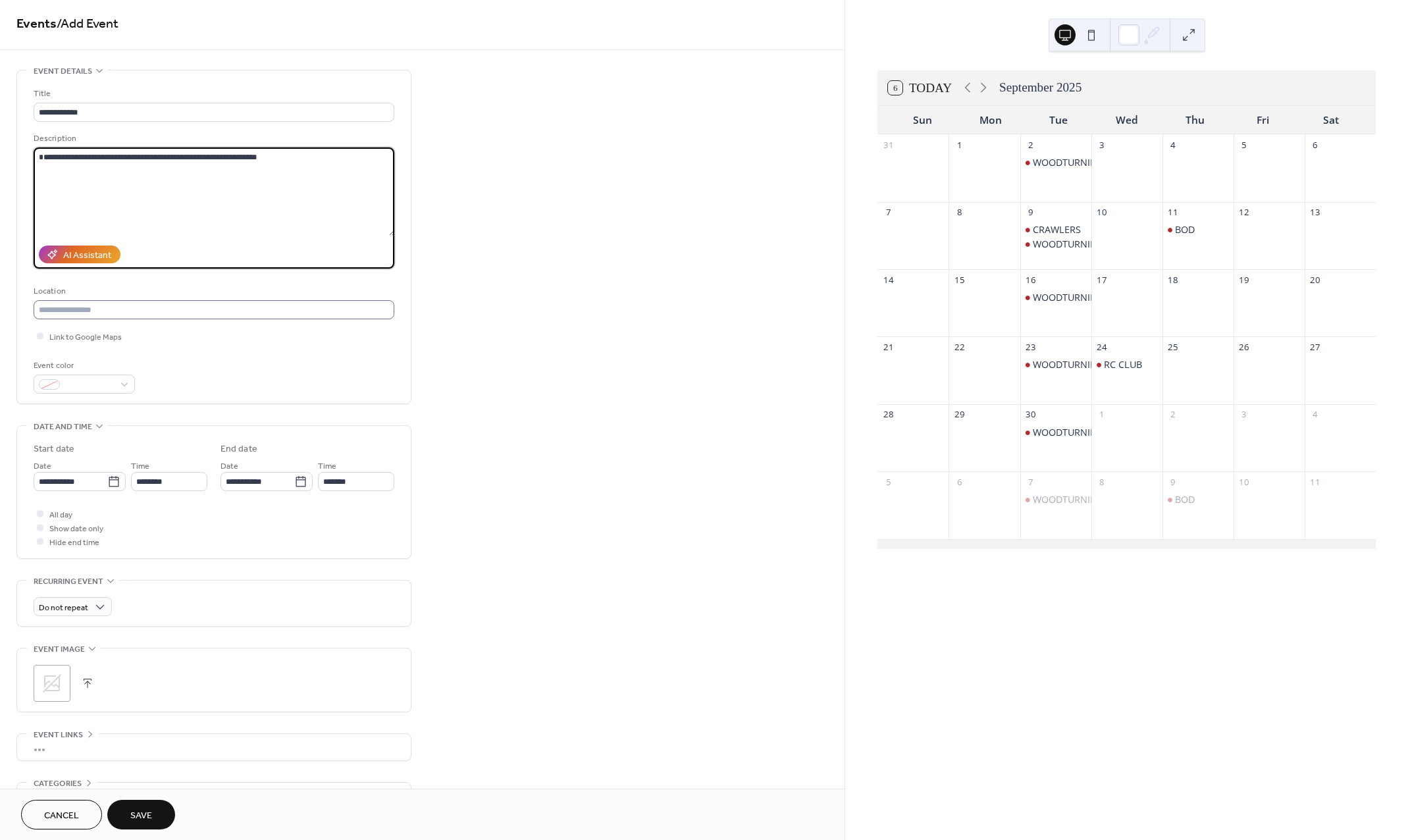 type on "**********" 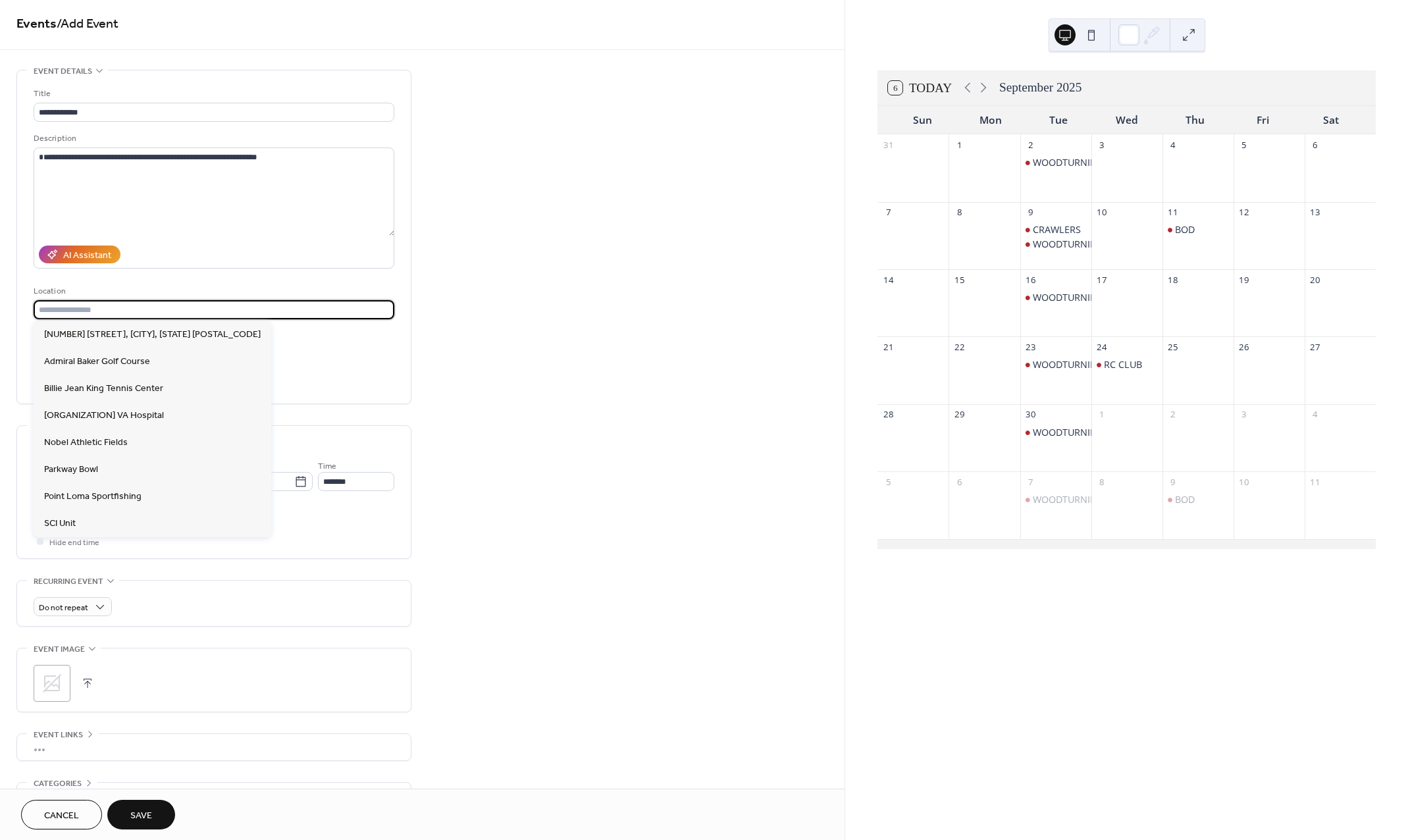 click at bounding box center (214, 309) 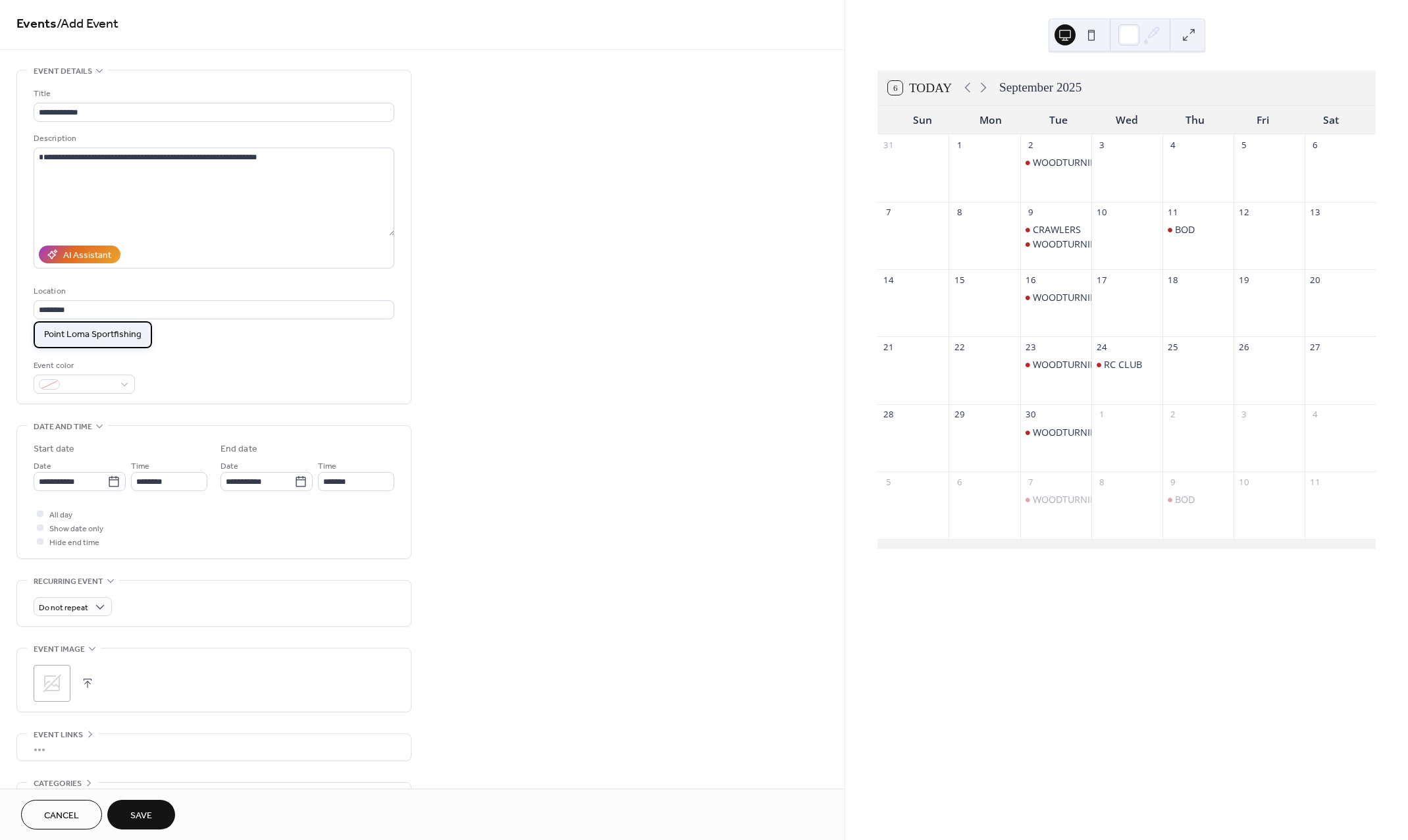 click on "Point Loma Sportfishing" at bounding box center [93, 334] 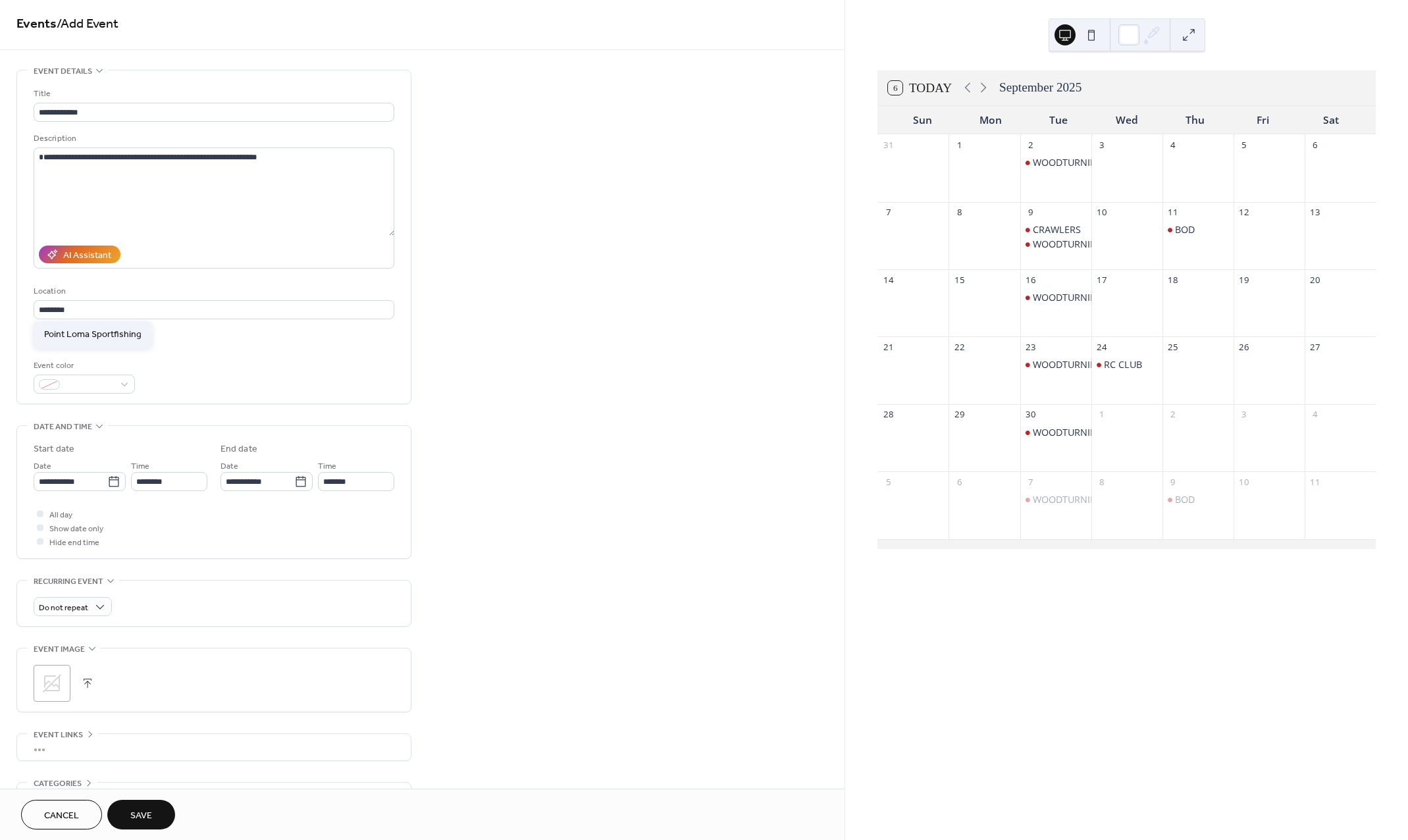 type on "**********" 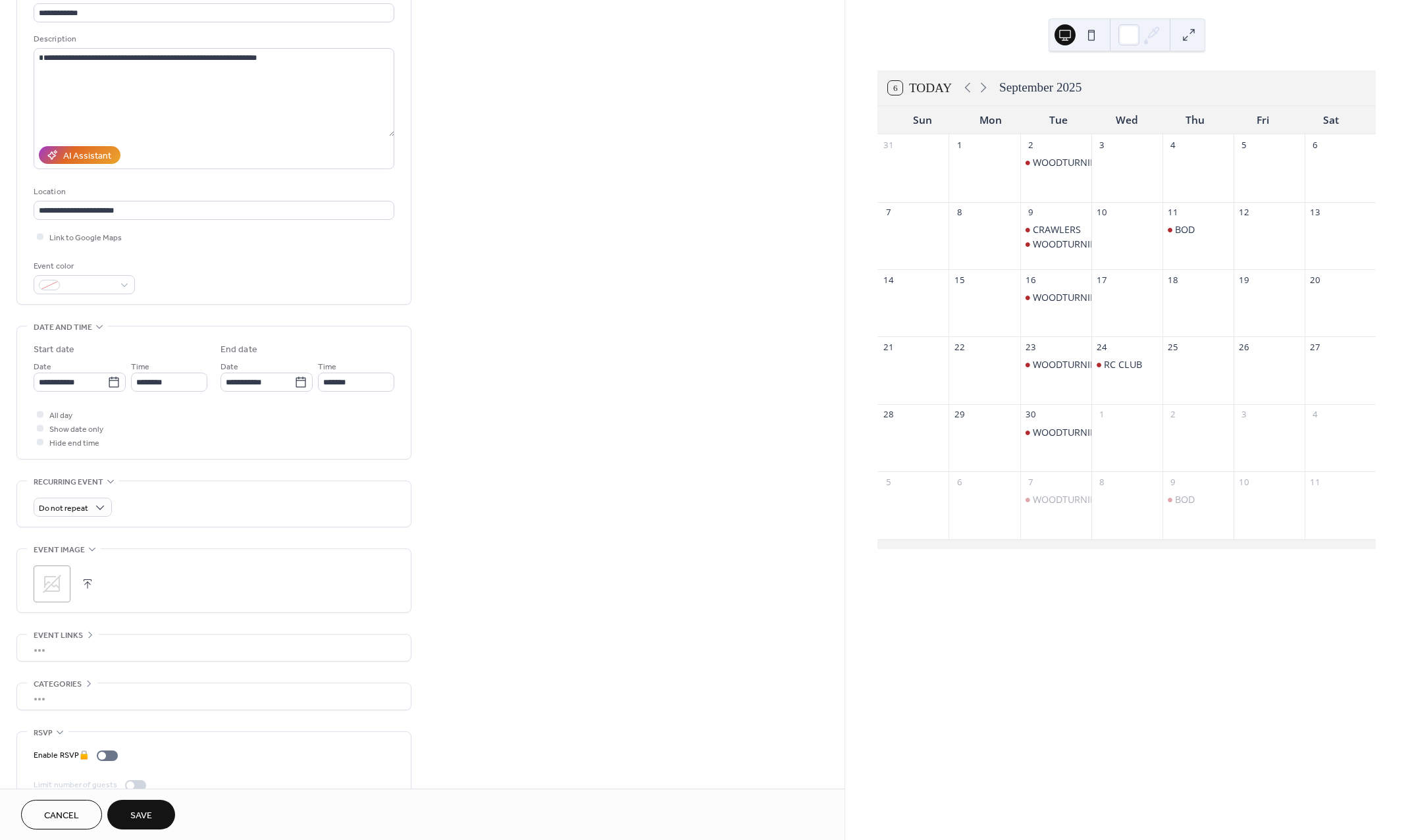 scroll, scrollTop: 126, scrollLeft: 0, axis: vertical 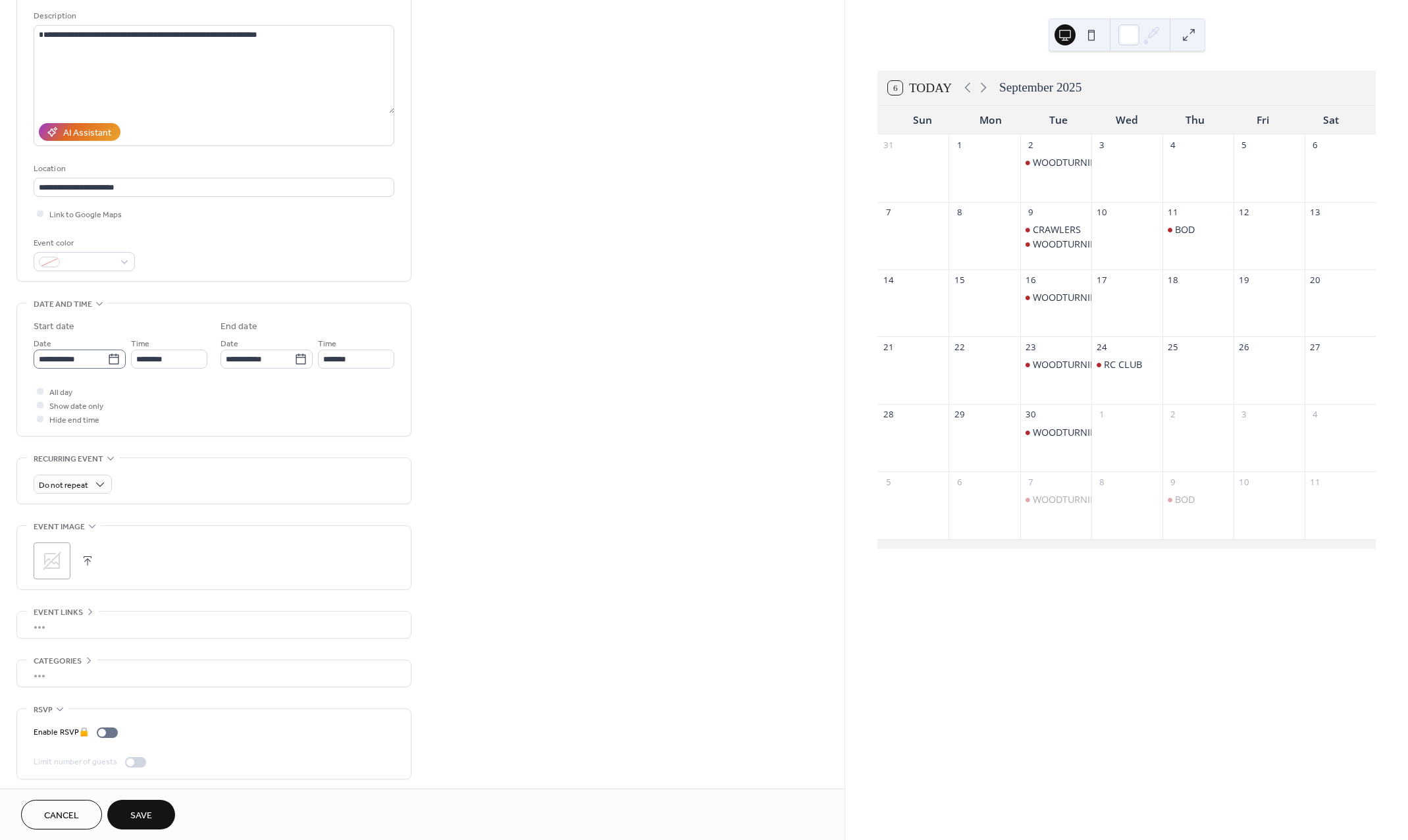 click 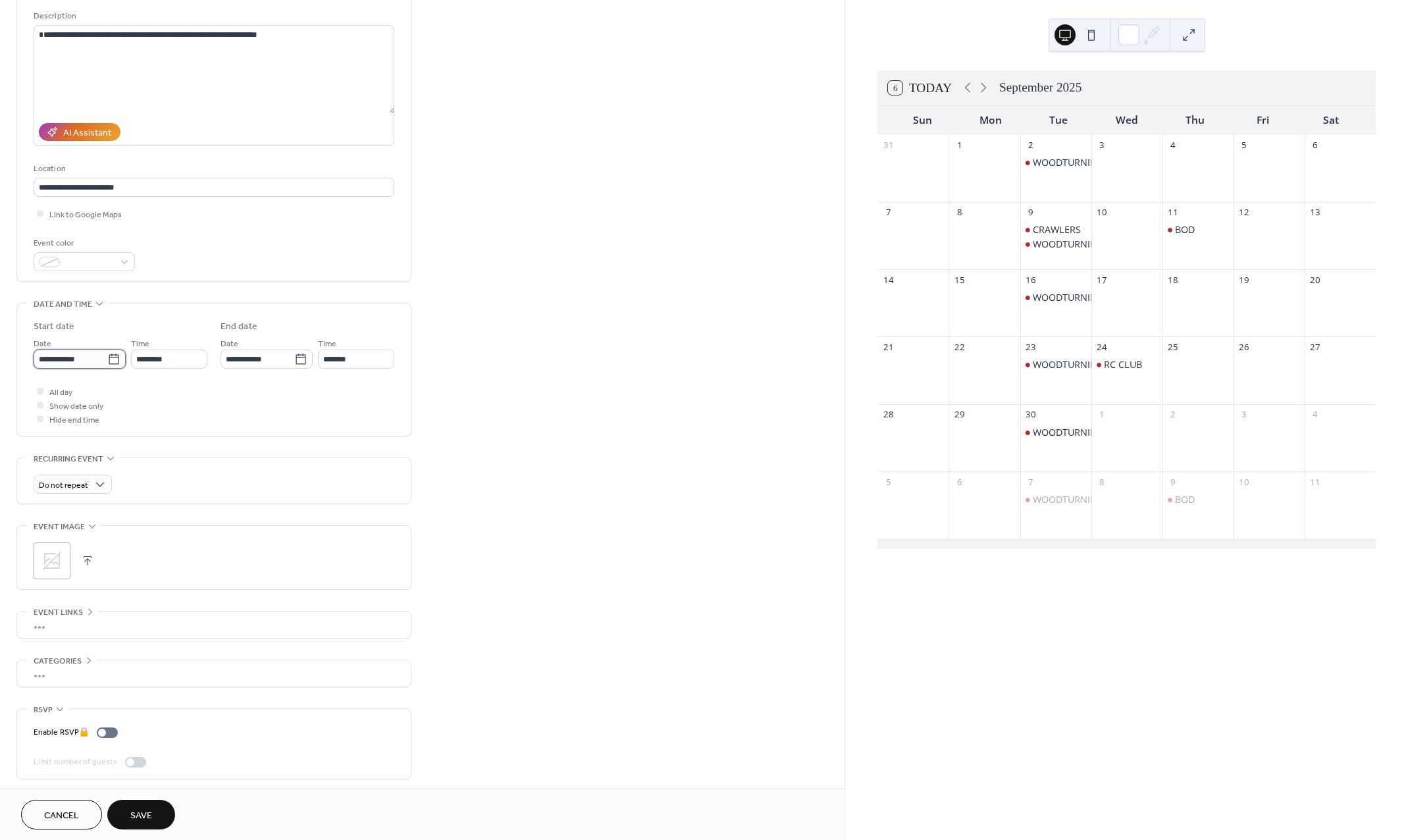 click on "**********" at bounding box center [70, 359] 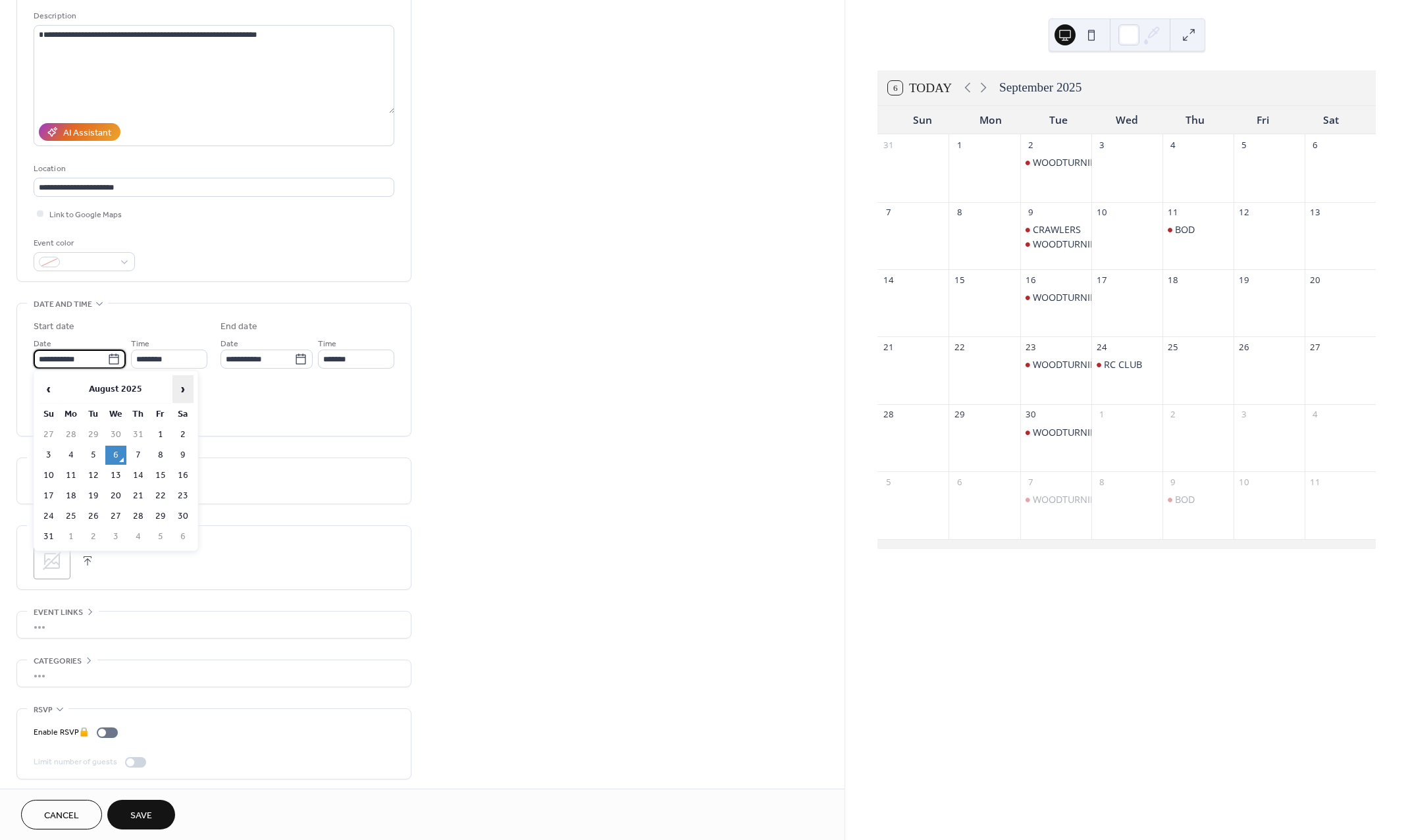 click on "›" at bounding box center [183, 389] 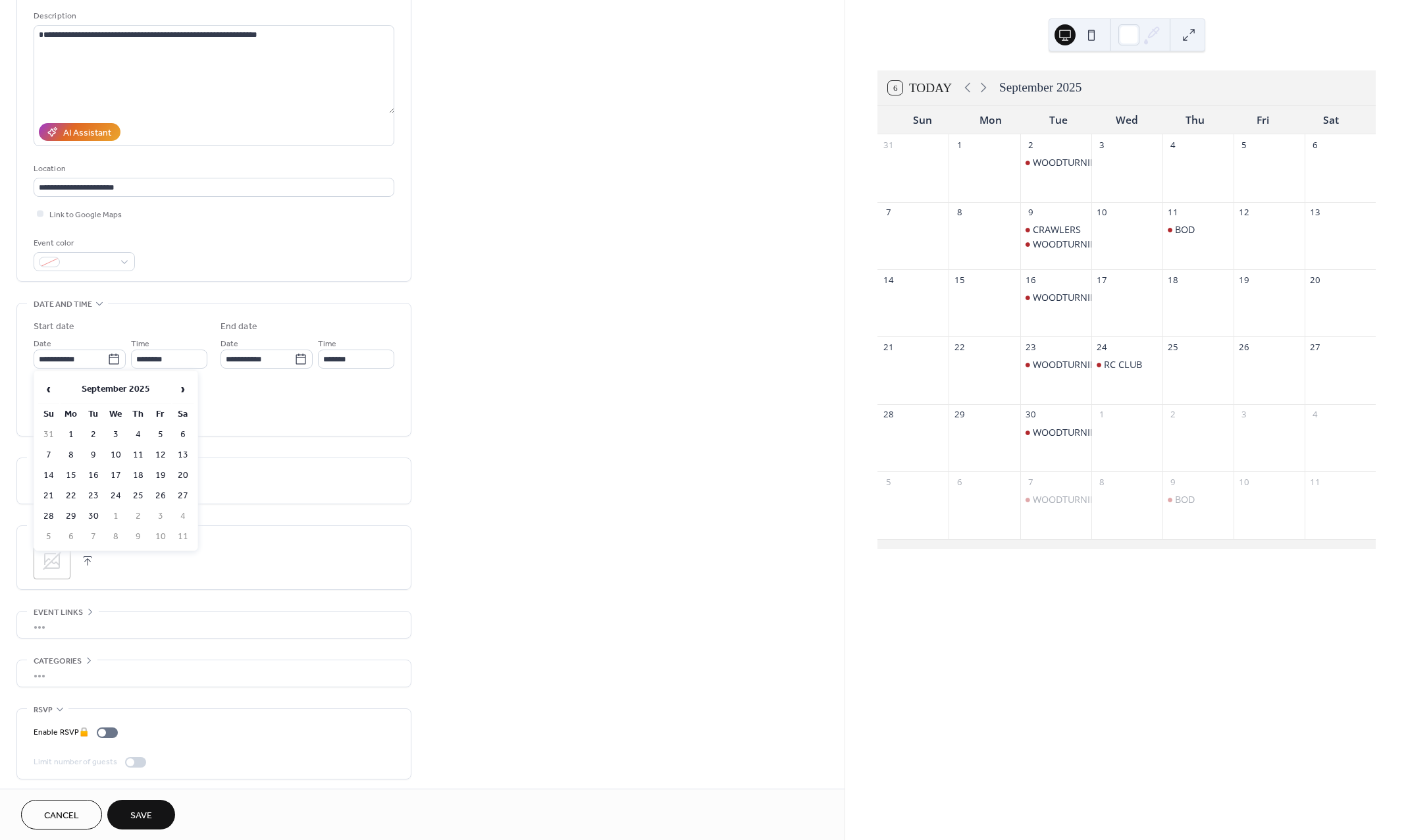 click on "24" at bounding box center (116, 496) 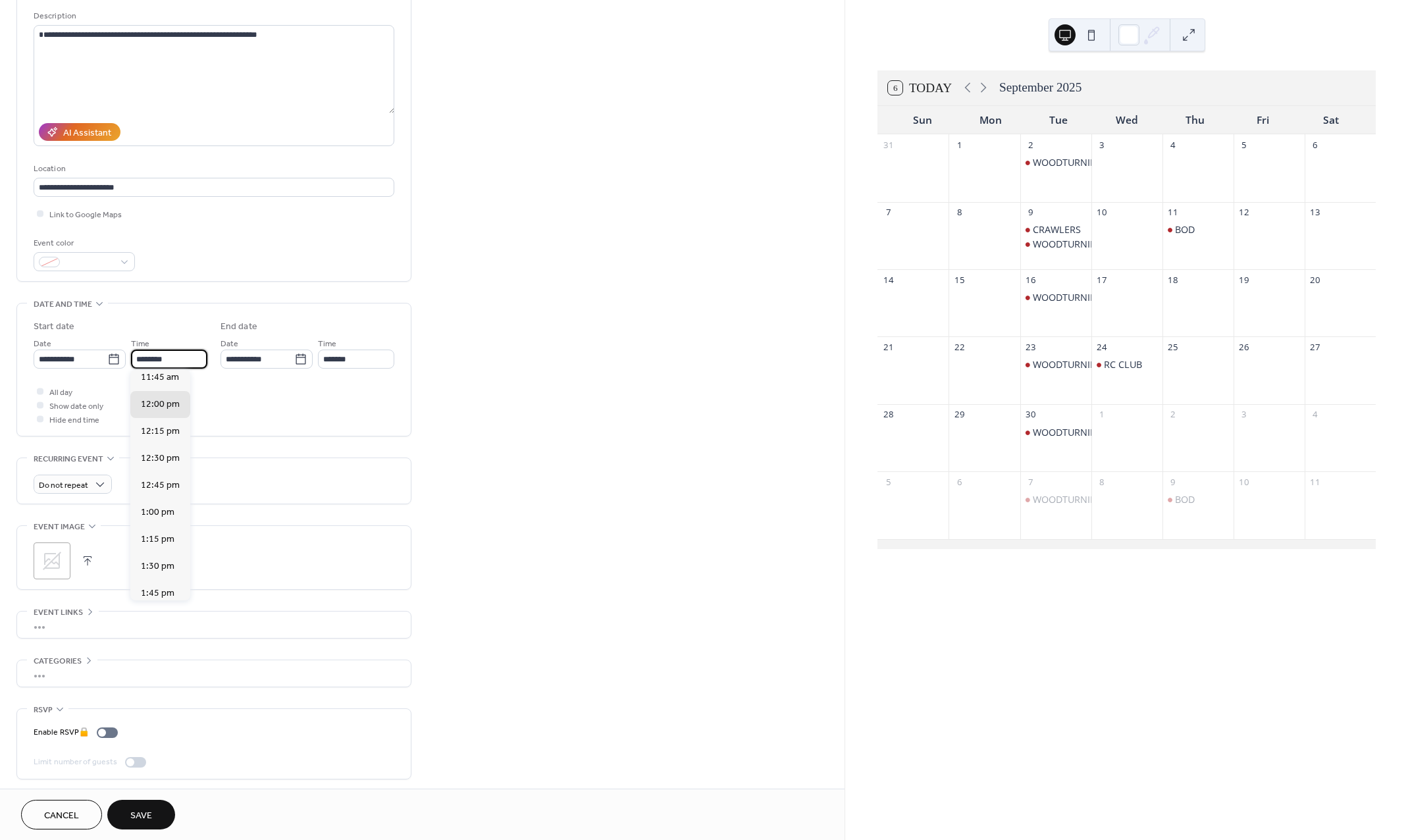 click on "********" at bounding box center (169, 359) 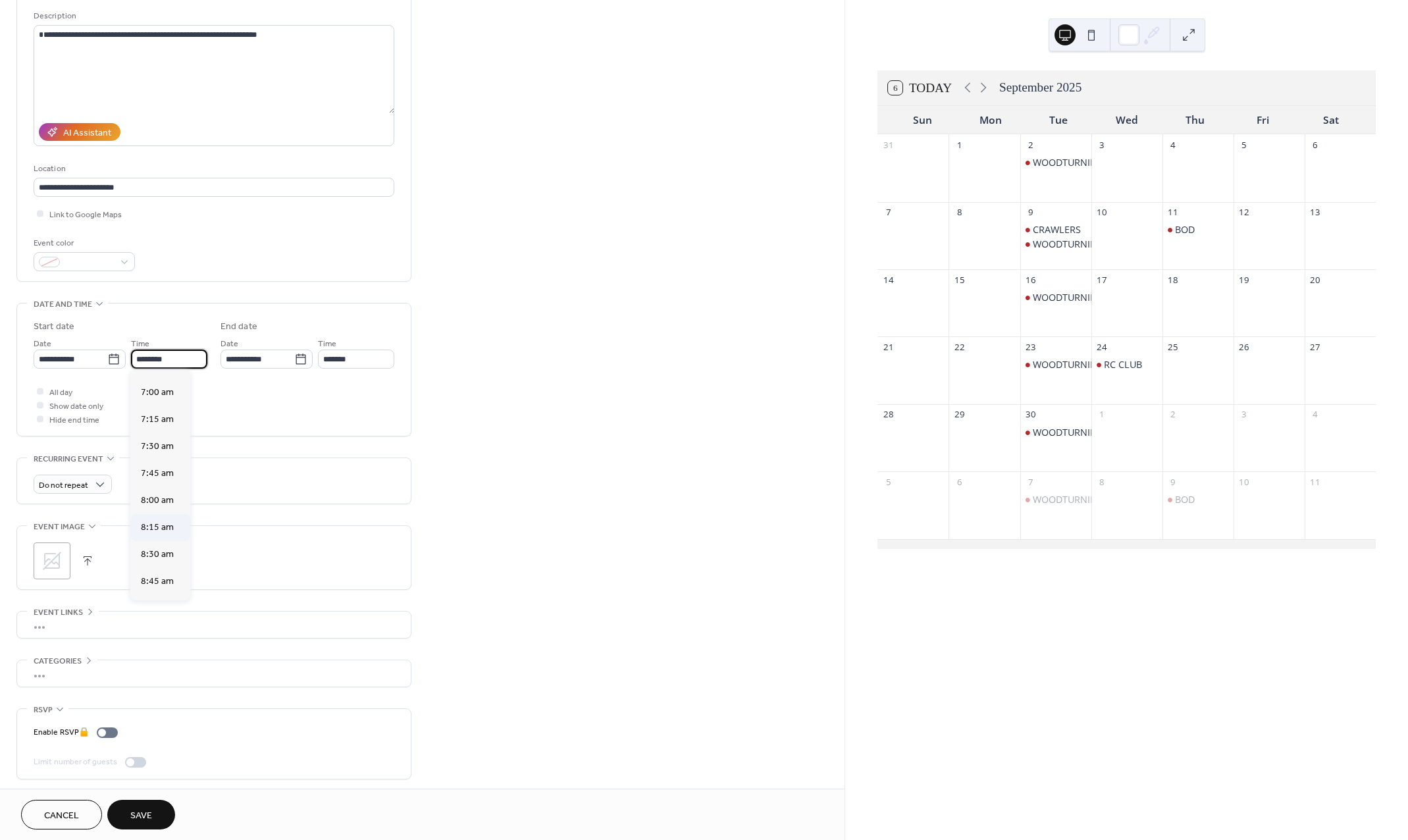 scroll, scrollTop: 744, scrollLeft: 0, axis: vertical 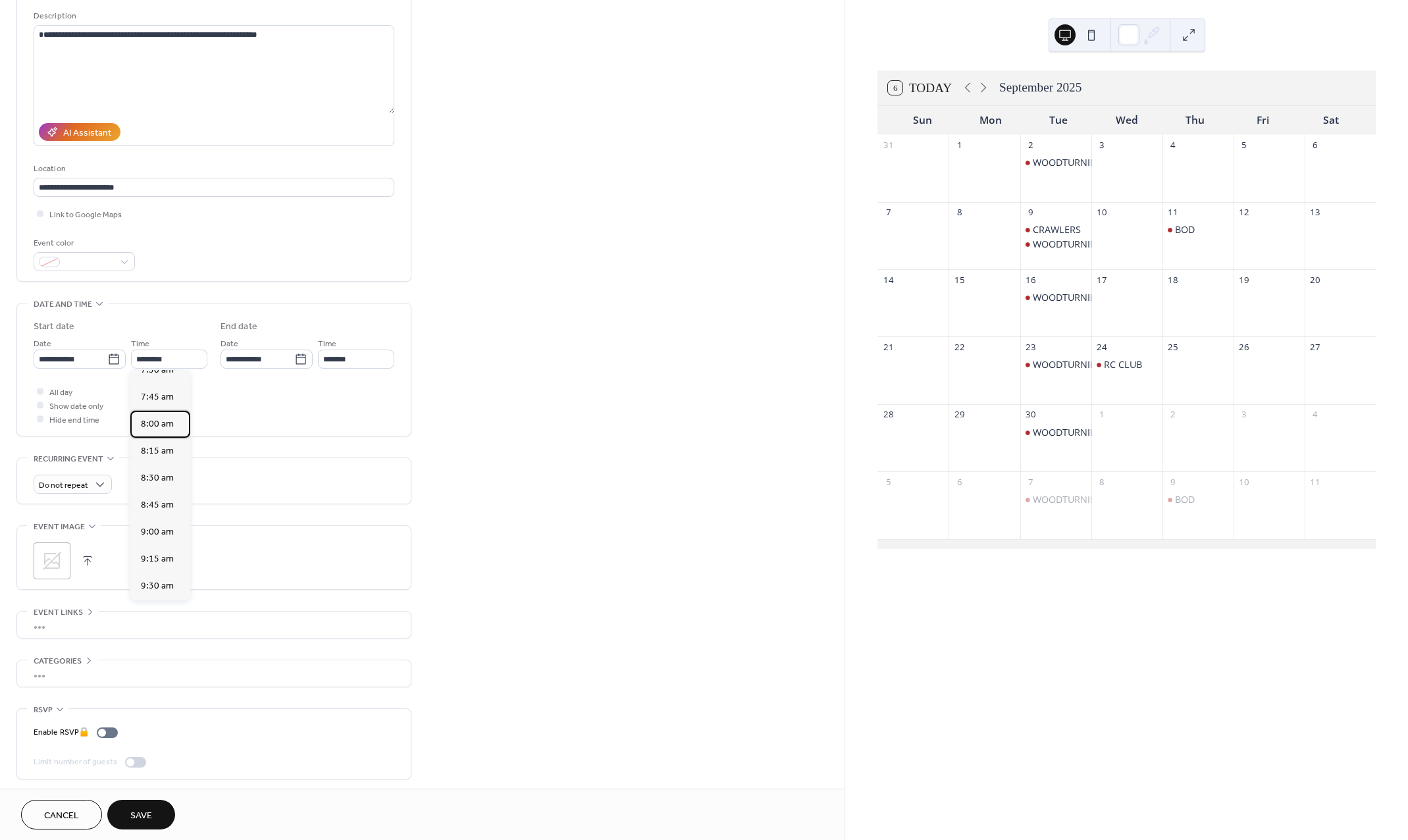 drag, startPoint x: 157, startPoint y: 415, endPoint x: 148, endPoint y: 417, distance: 9.219544 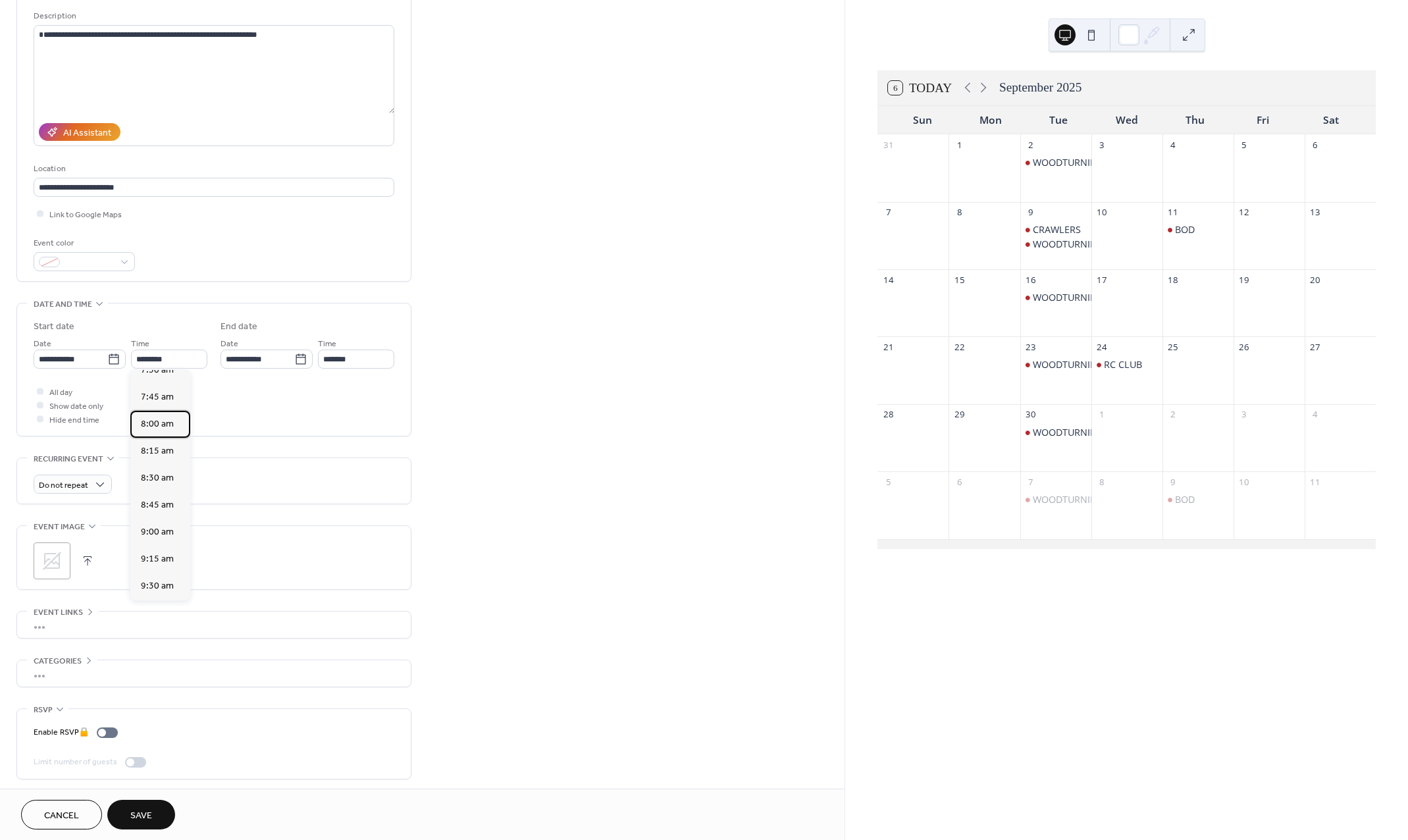 click on "8:00 am" at bounding box center [157, 424] 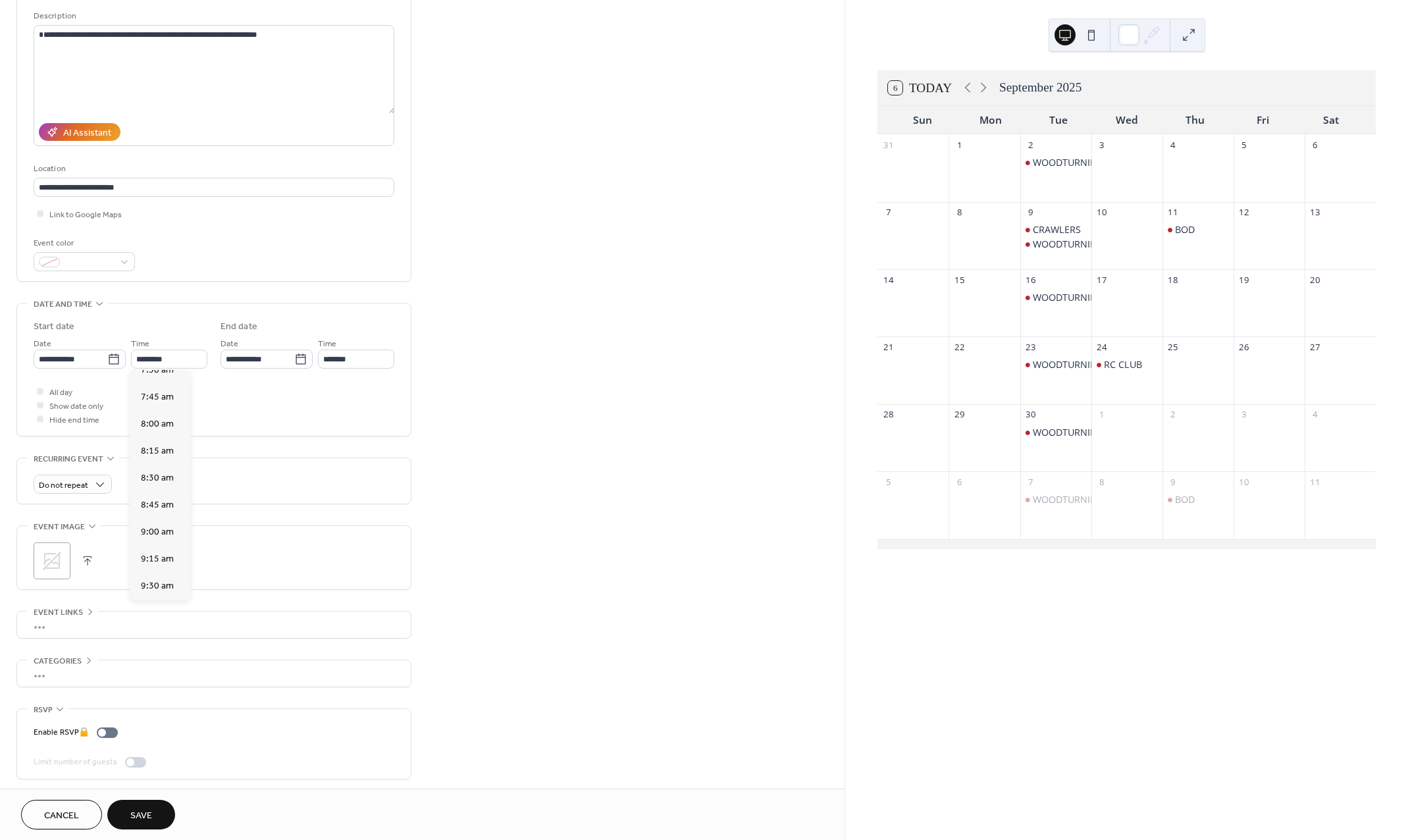 type on "*******" 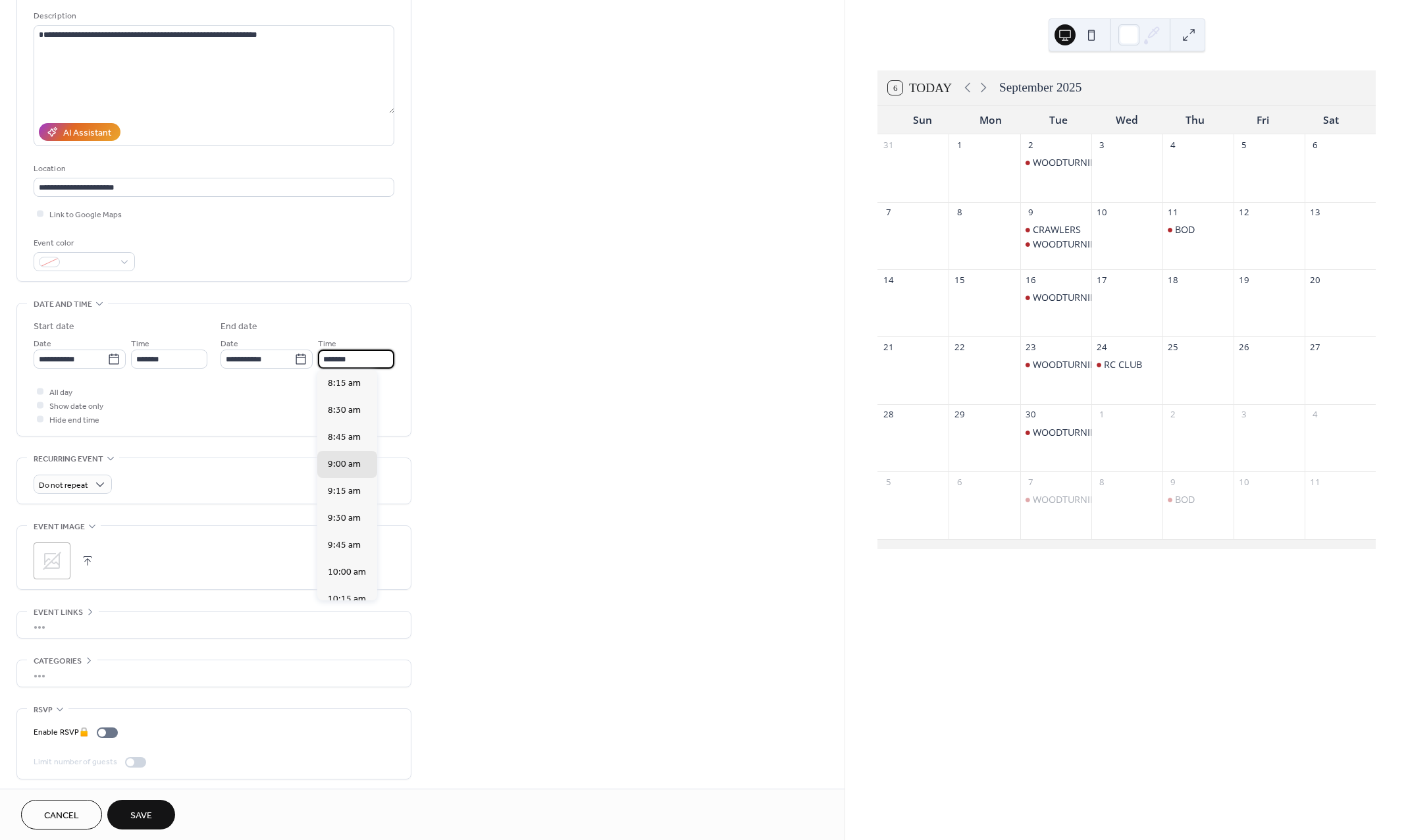 click on "*******" at bounding box center (356, 359) 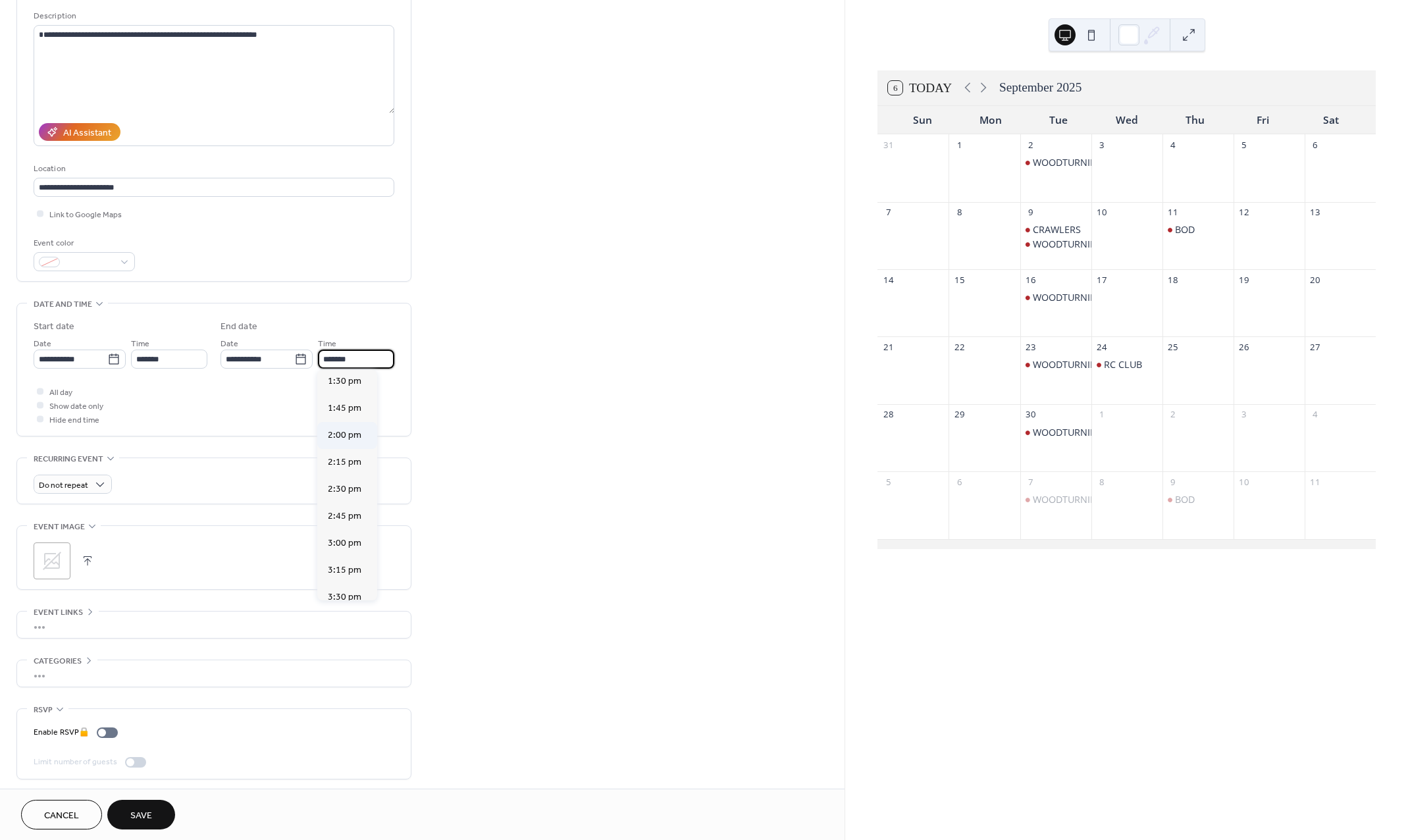 scroll, scrollTop: 564, scrollLeft: 0, axis: vertical 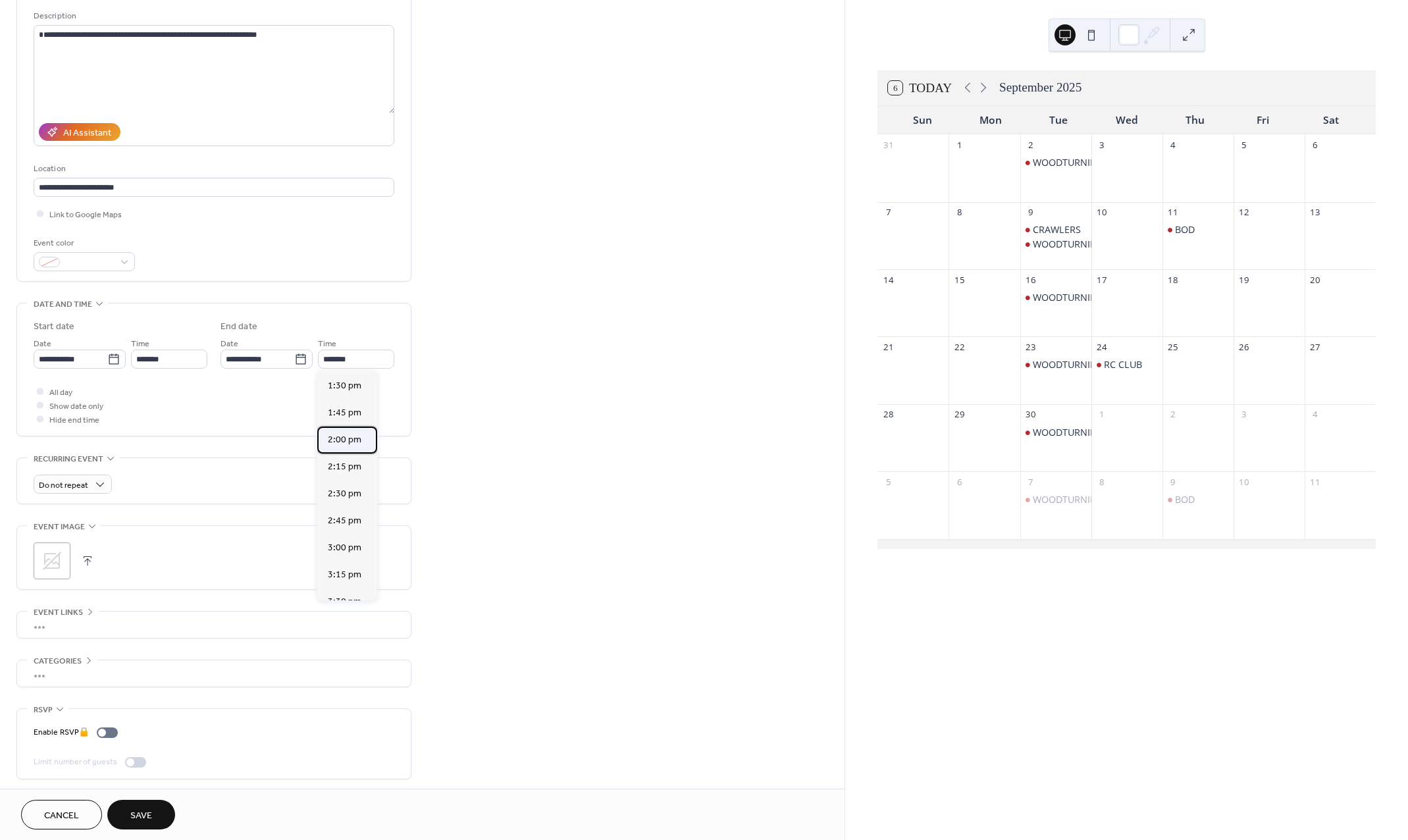 click on "2:00 pm" at bounding box center [344, 440] 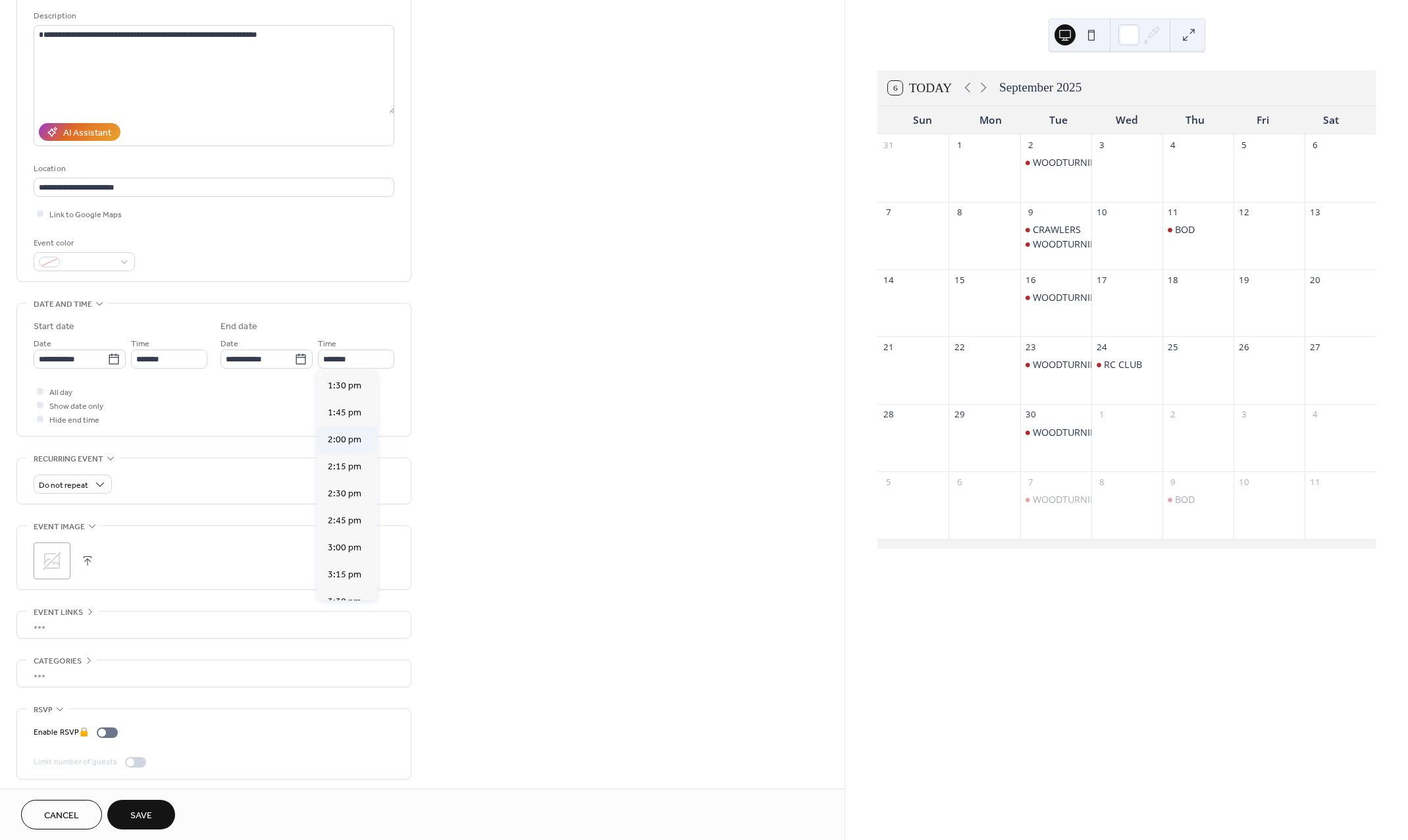 type on "*******" 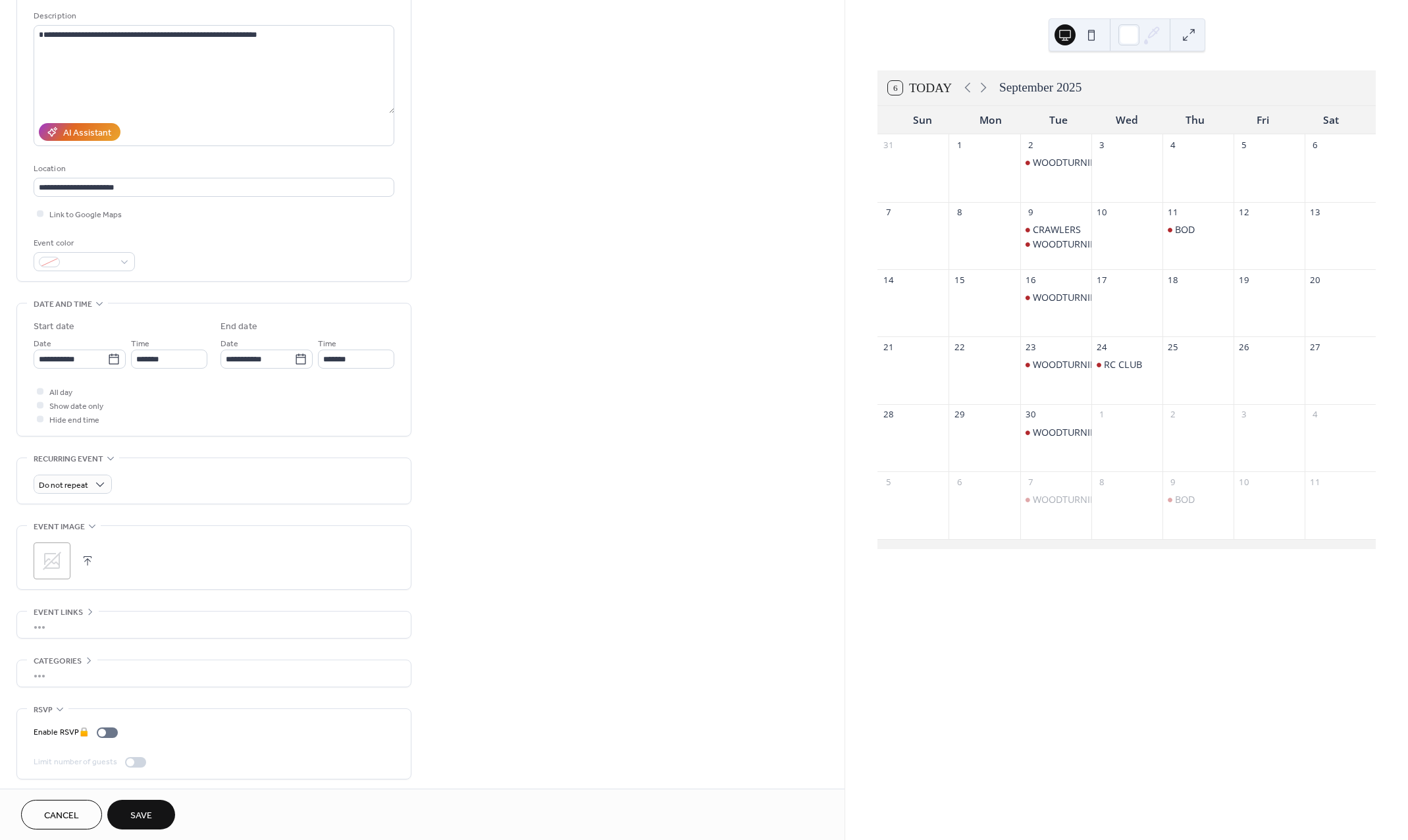 click on "**********" at bounding box center (422, 370) 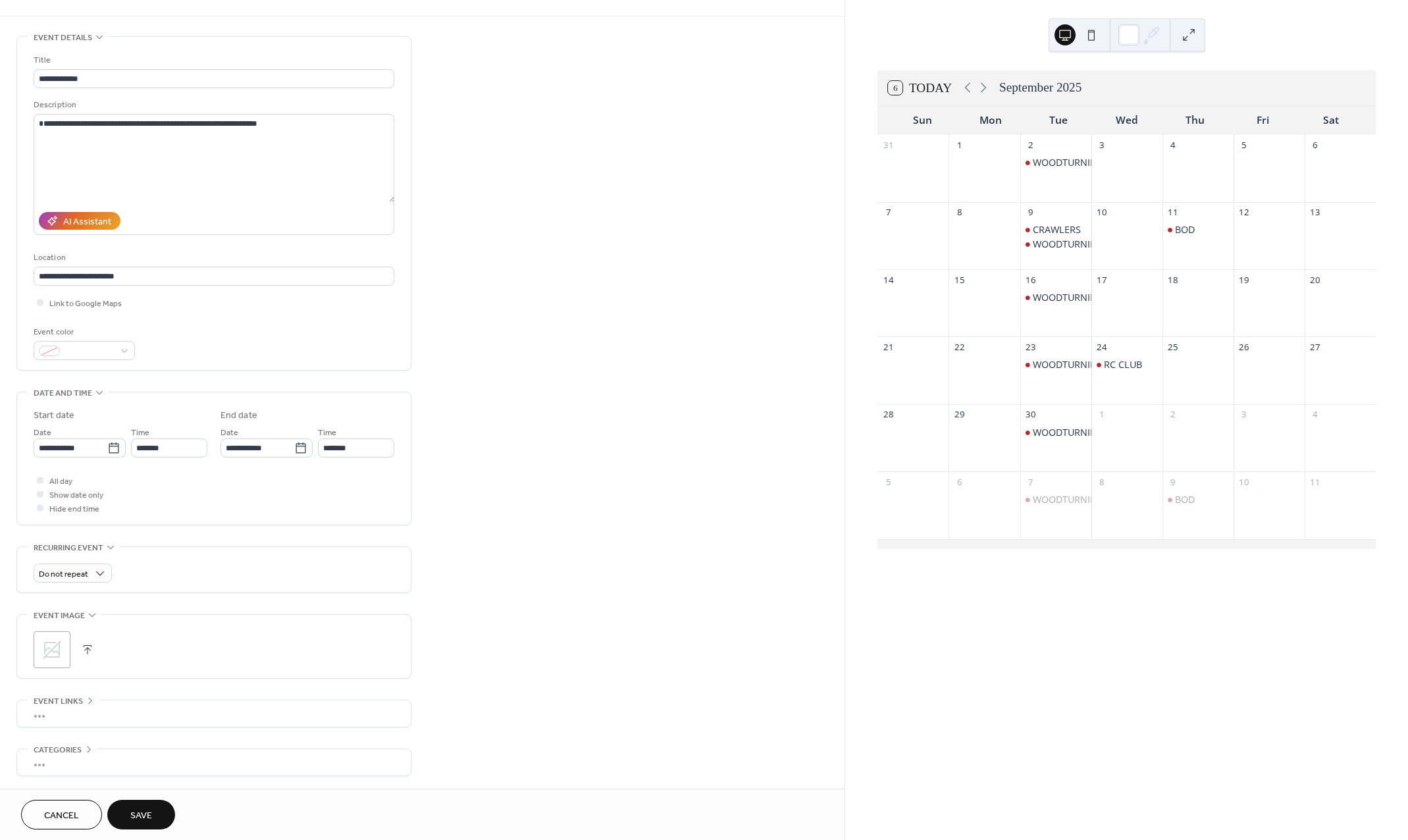 scroll, scrollTop: 126, scrollLeft: 0, axis: vertical 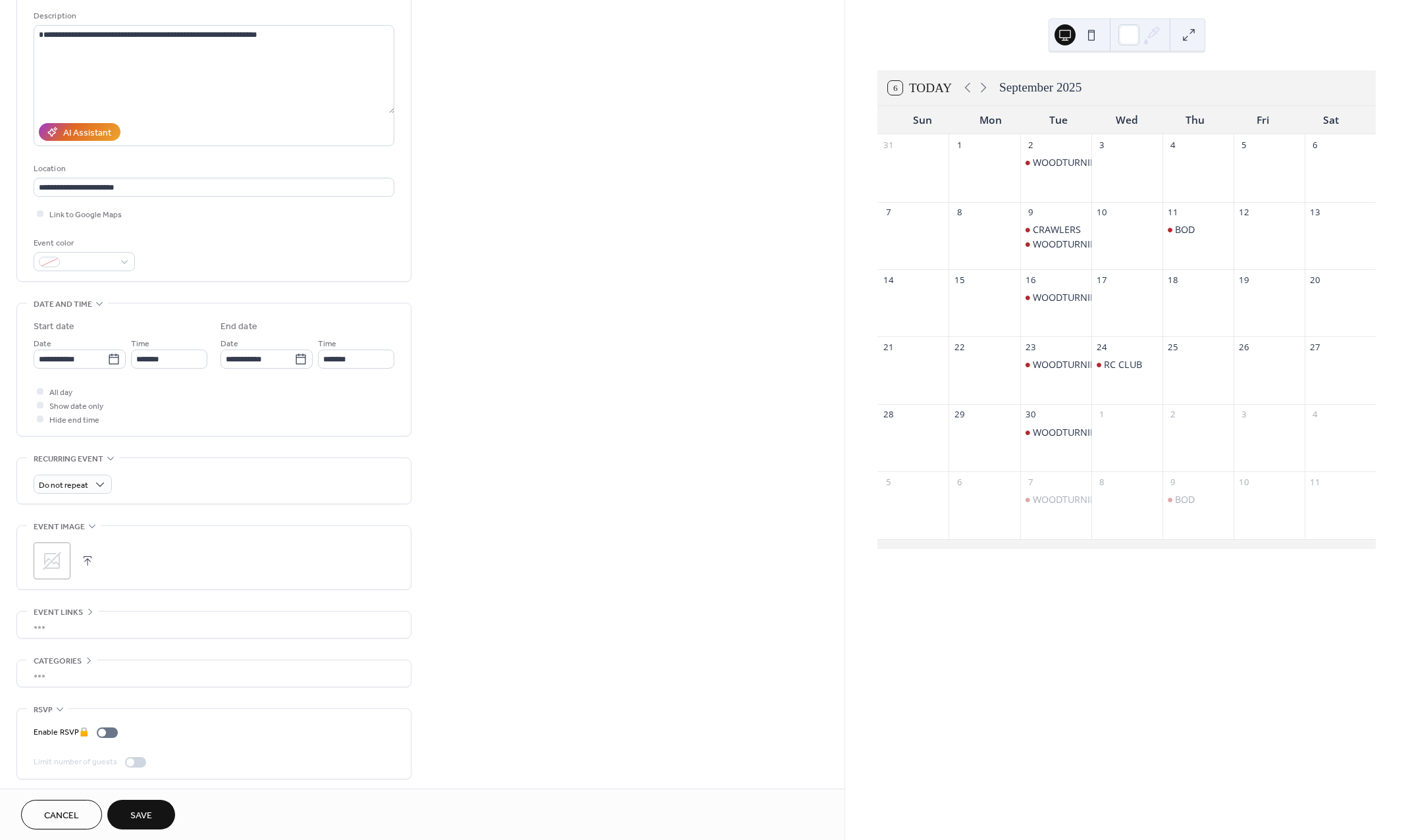 click on "Save" at bounding box center [141, 814] 